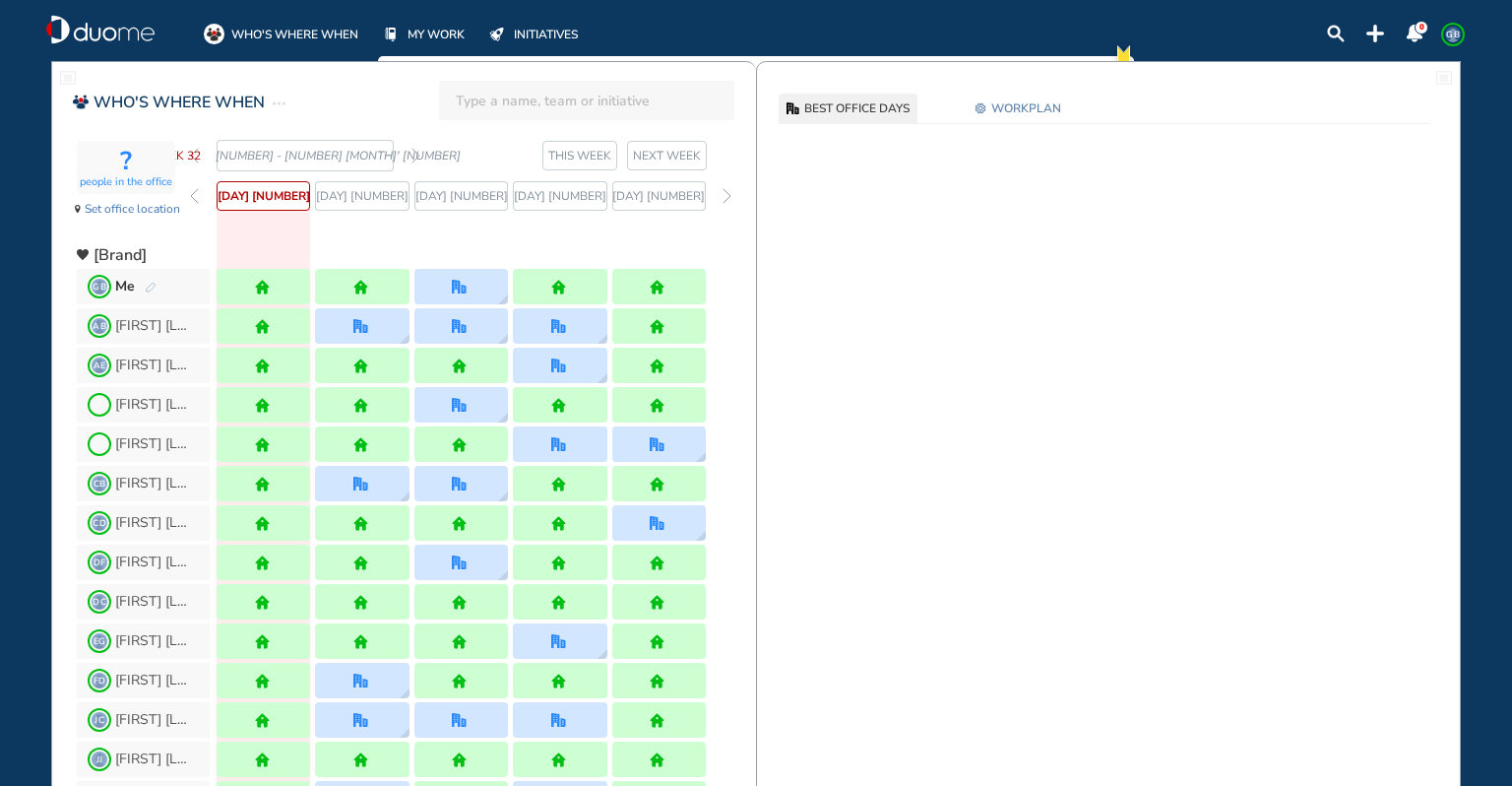 scroll, scrollTop: 0, scrollLeft: 0, axis: both 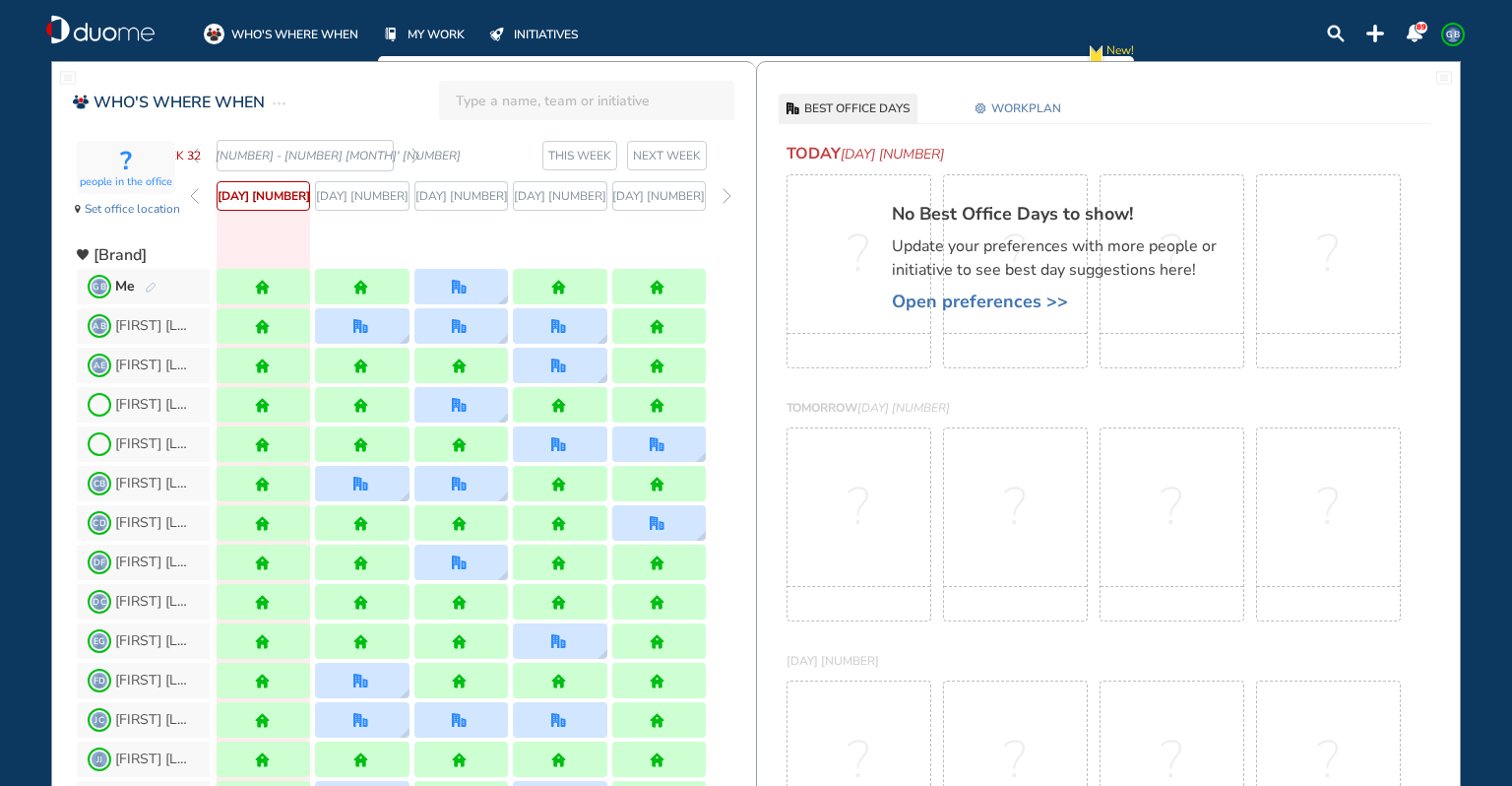 click at bounding box center (415, 156) 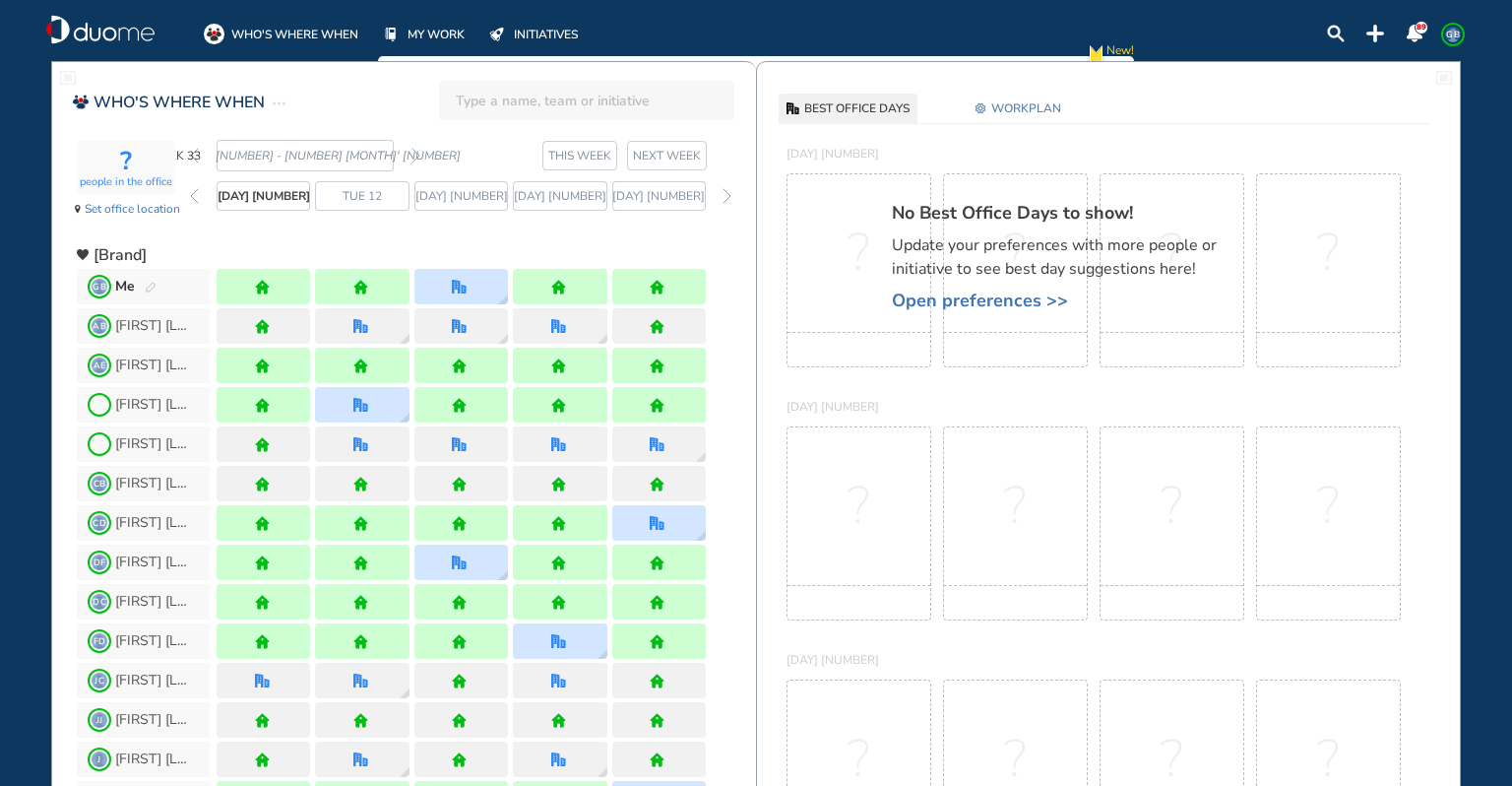 click at bounding box center [415, 156] 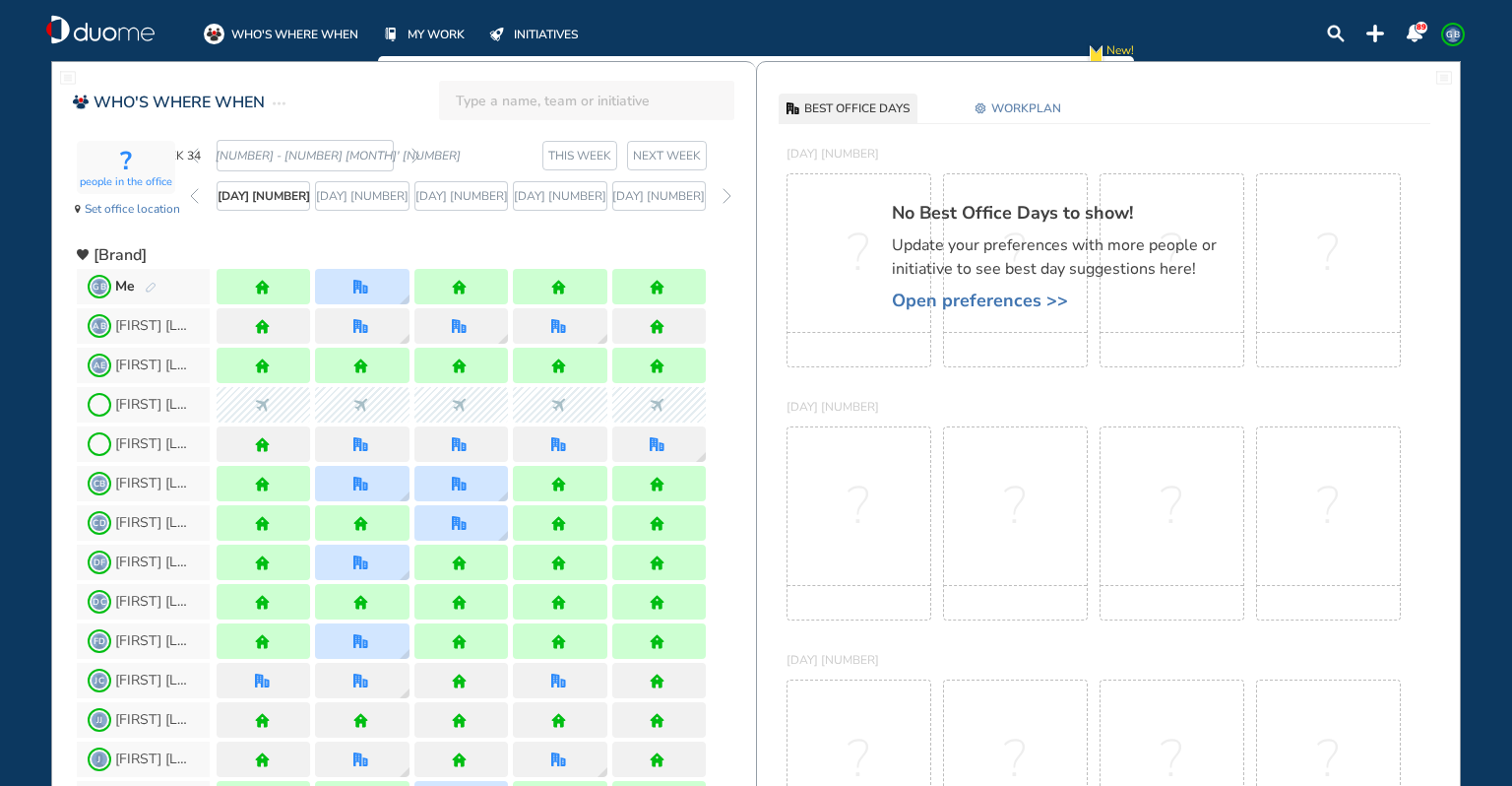 click at bounding box center [415, 156] 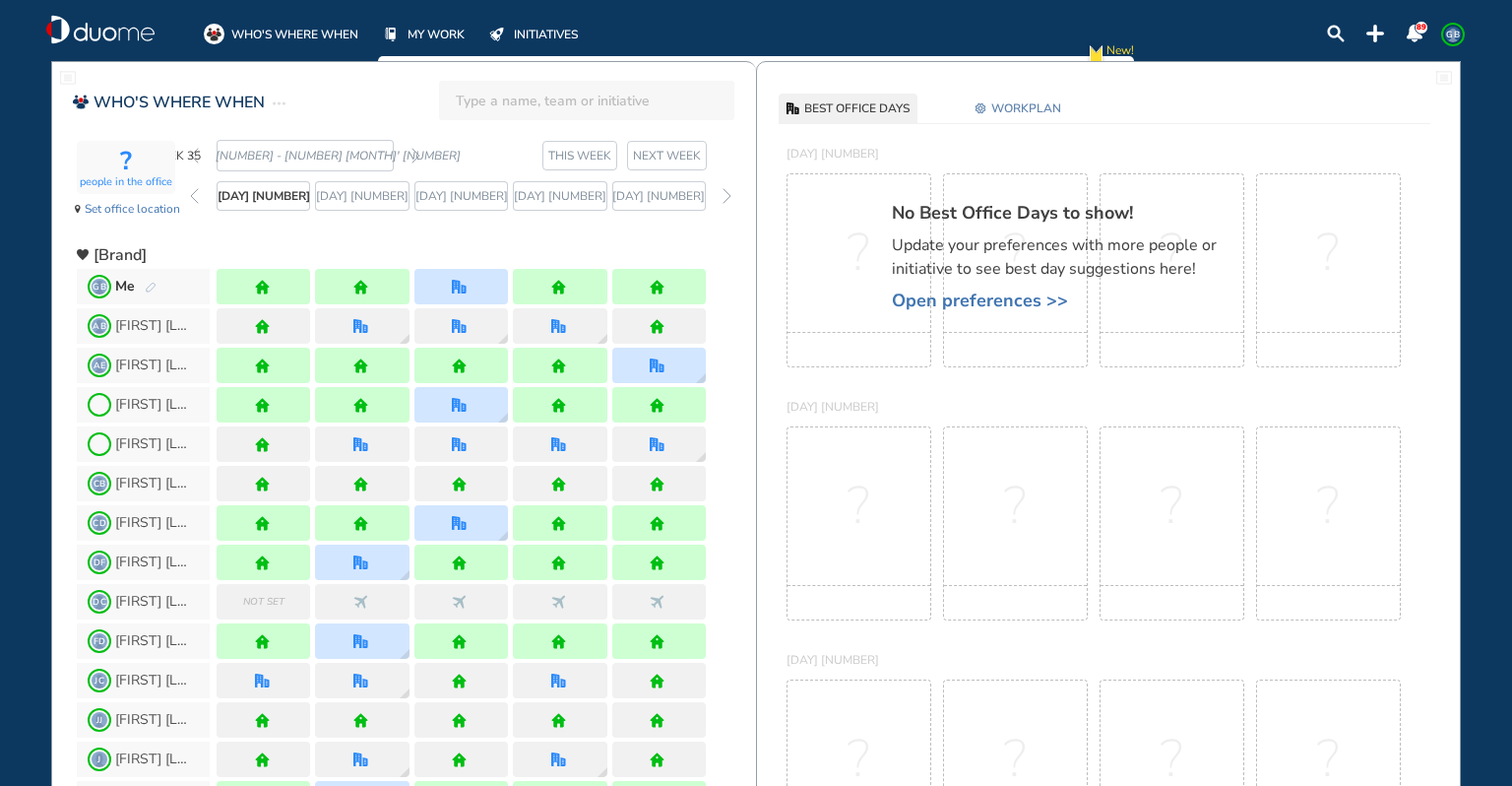 click at bounding box center (415, 156) 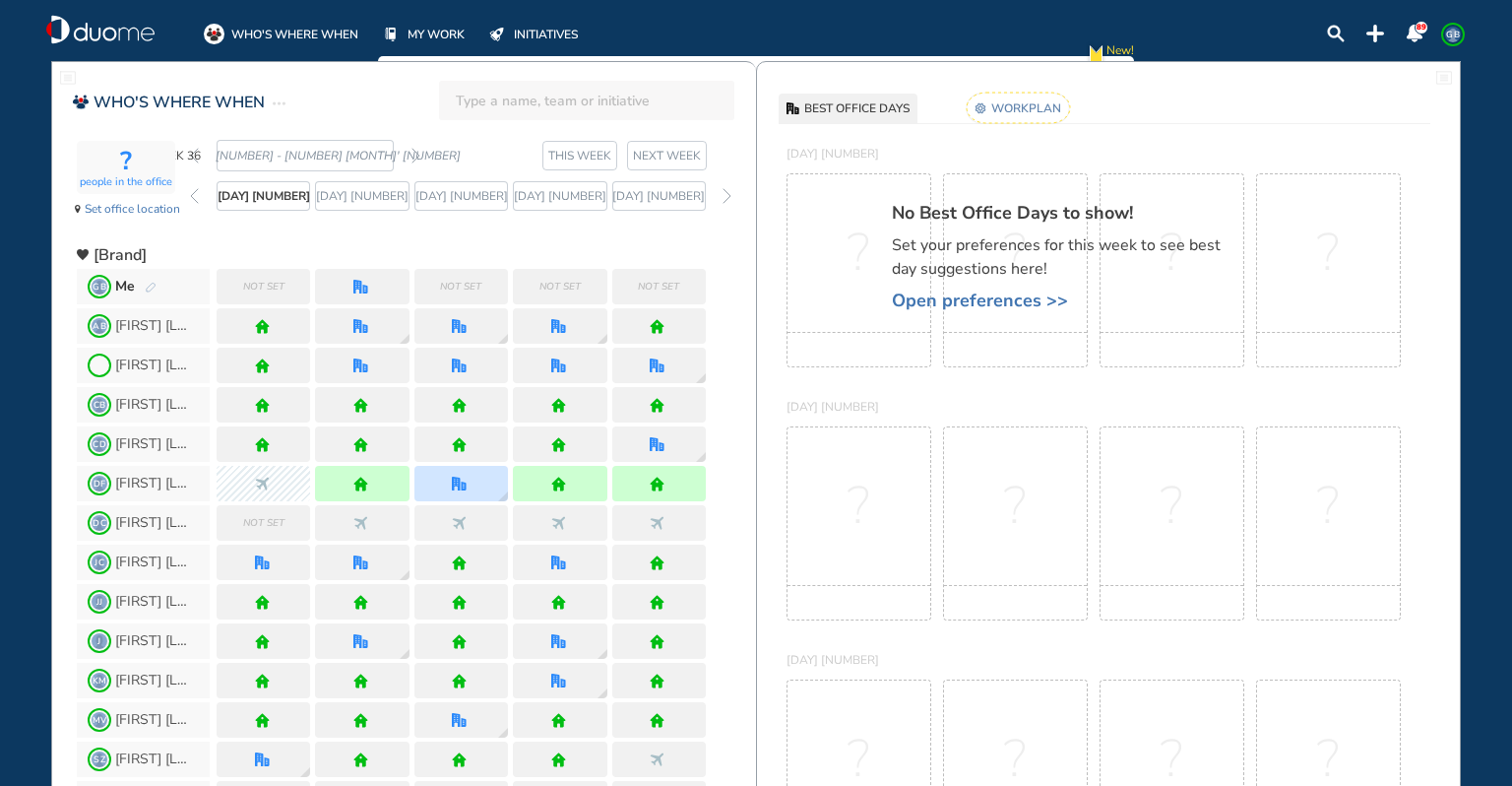 click at bounding box center [151, 288] 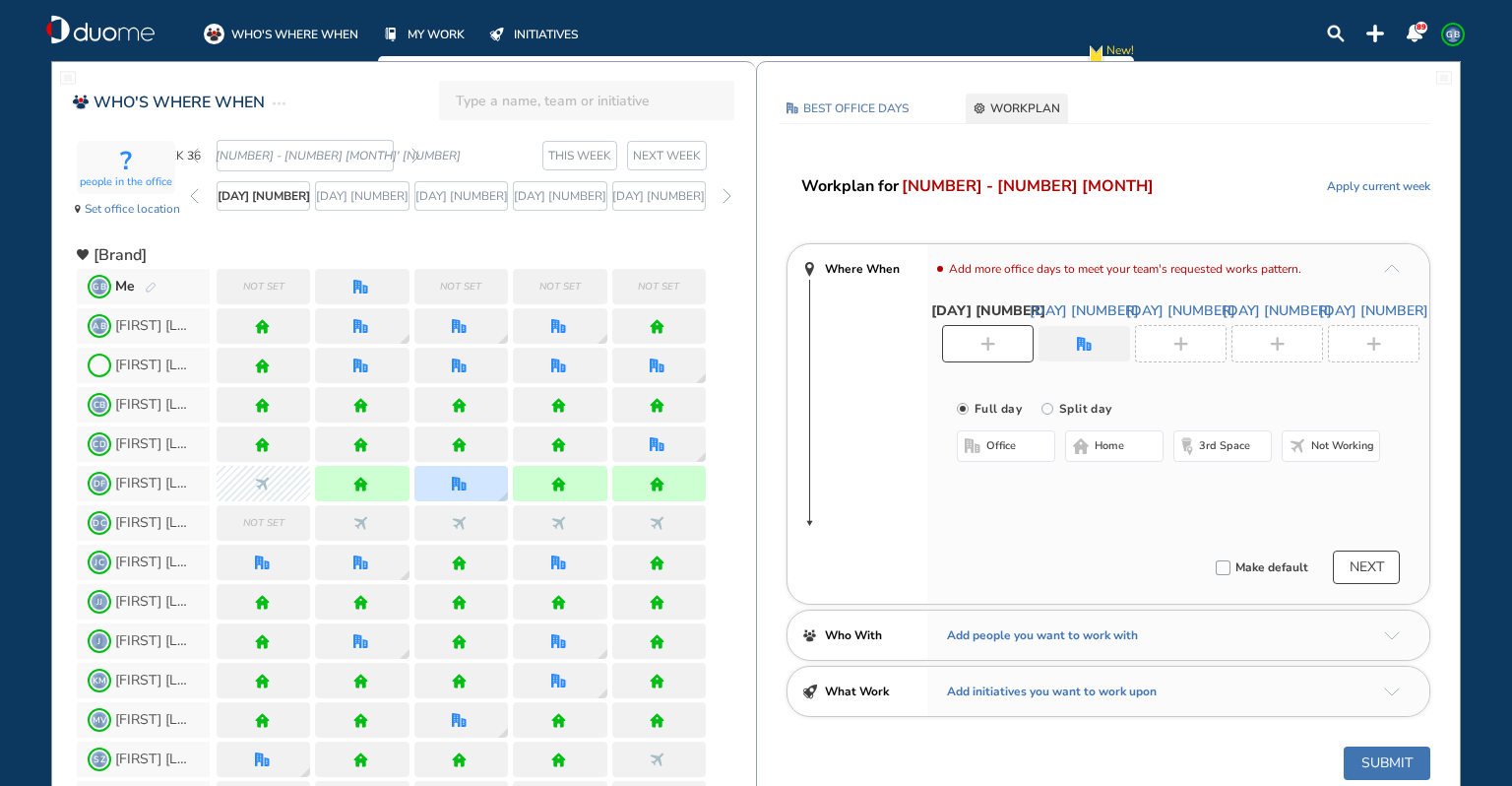 click at bounding box center (987, 344) 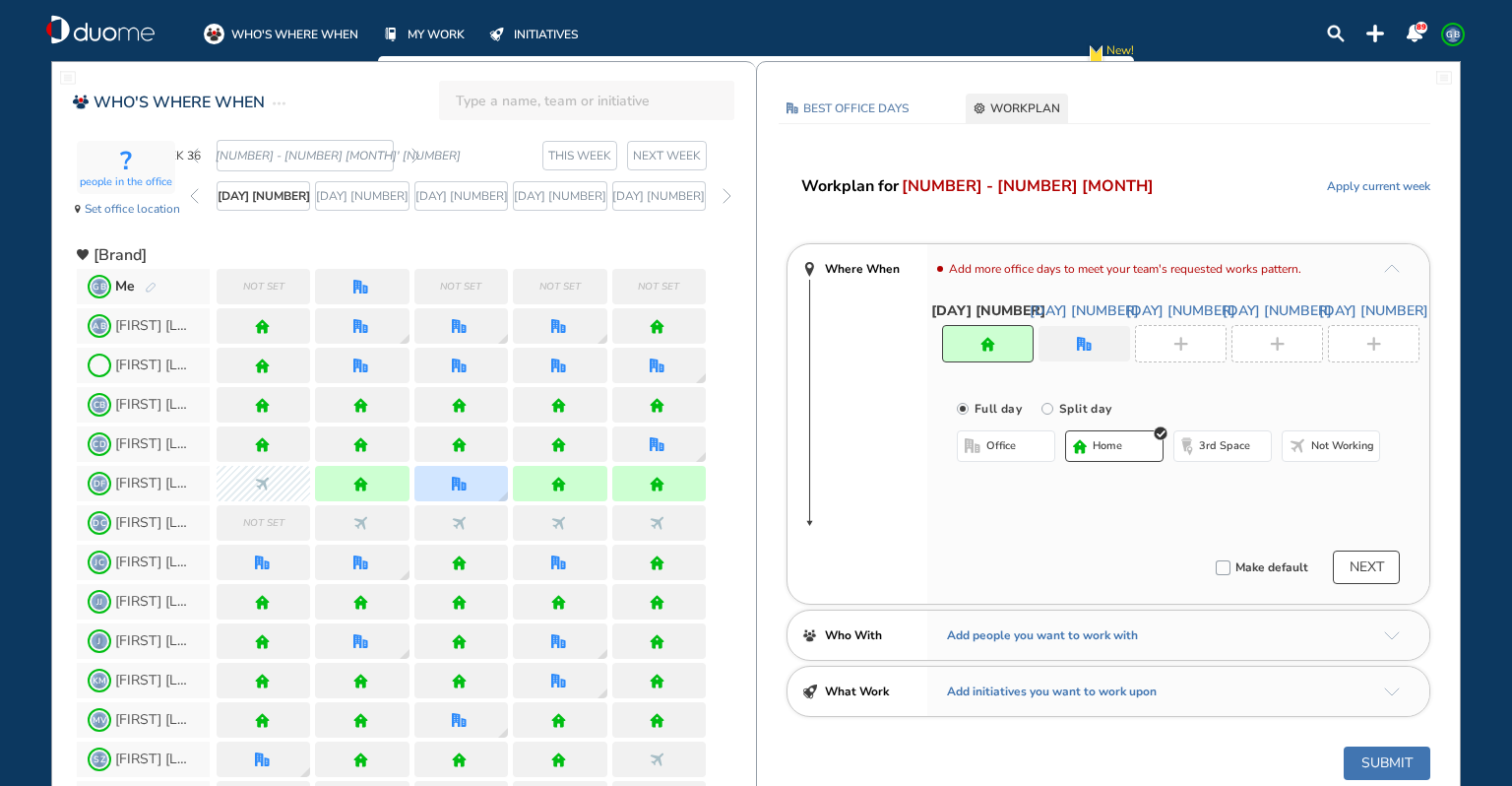 click at bounding box center (1084, 344) 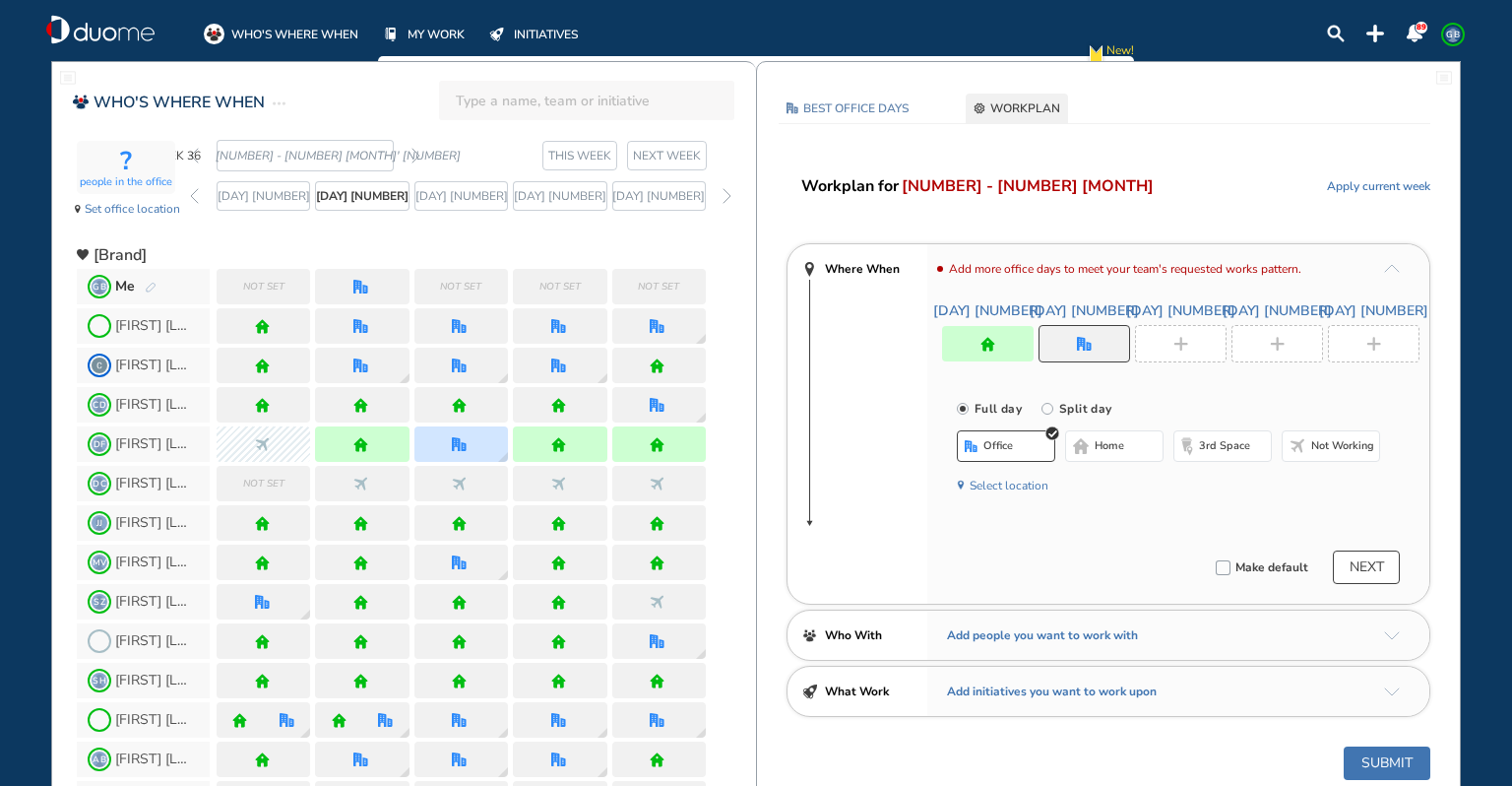 click on "home" at bounding box center (1114, 446) 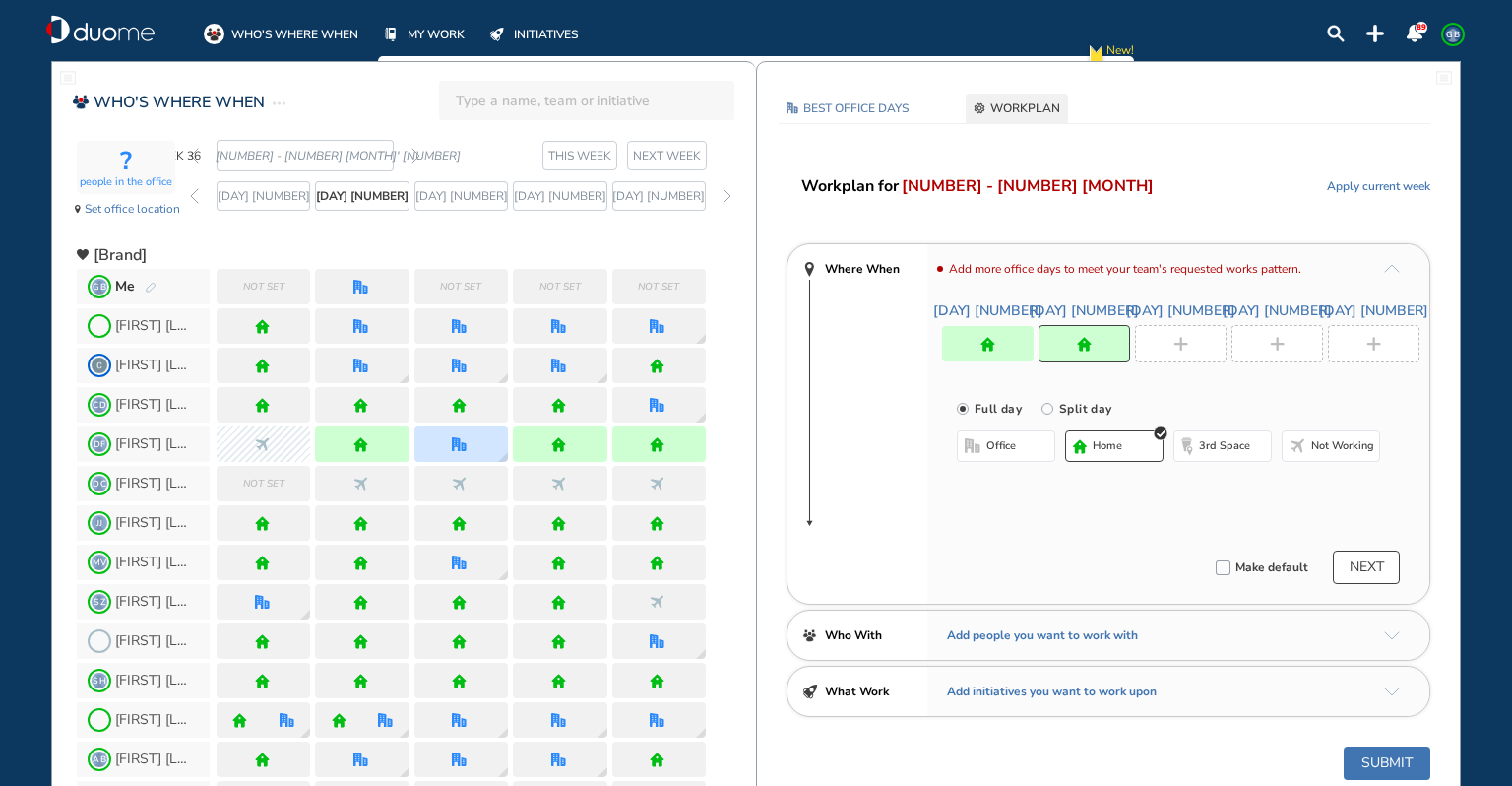 click at bounding box center [1180, 344] 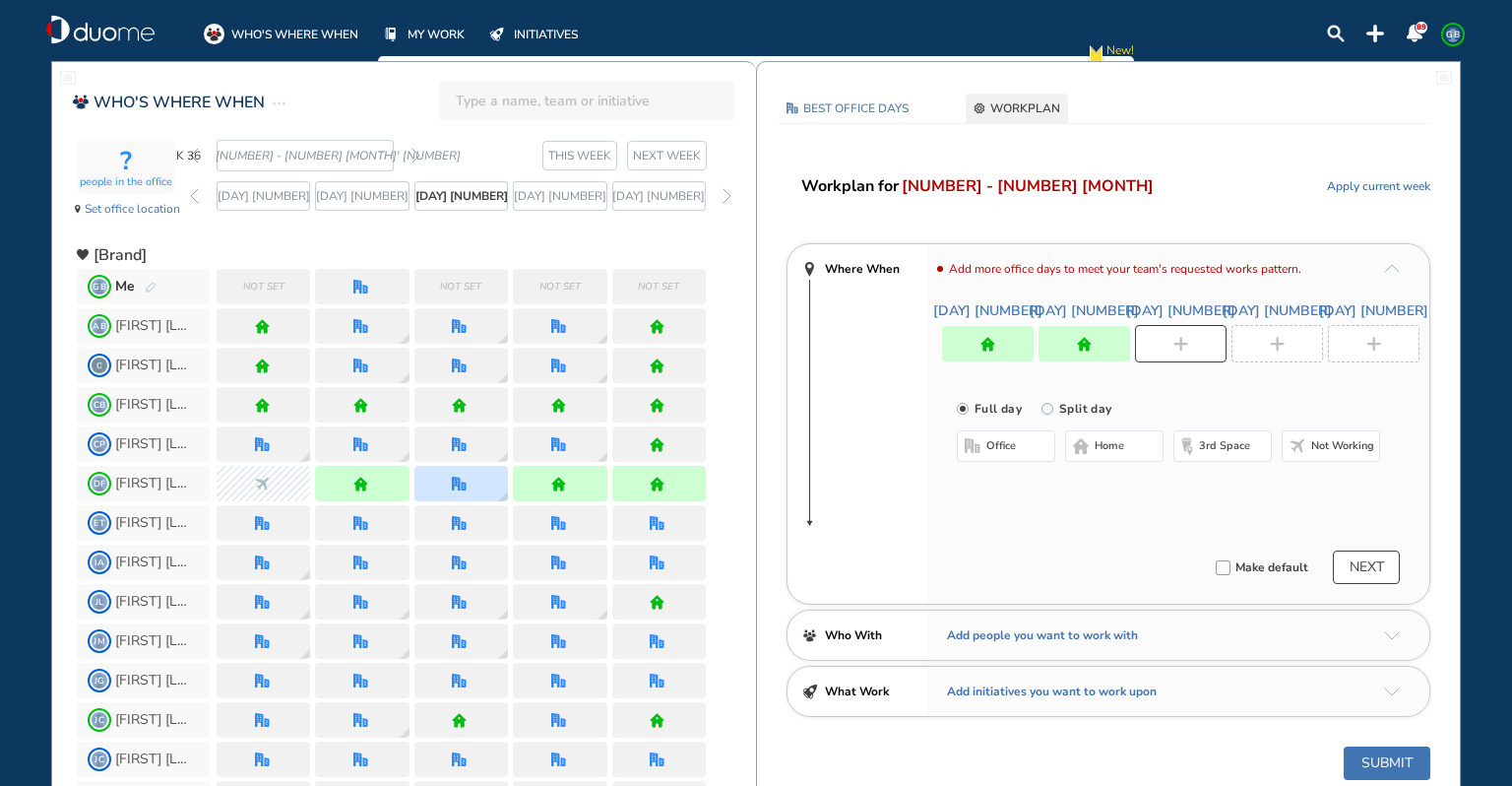 click on "office" at bounding box center (1006, 446) 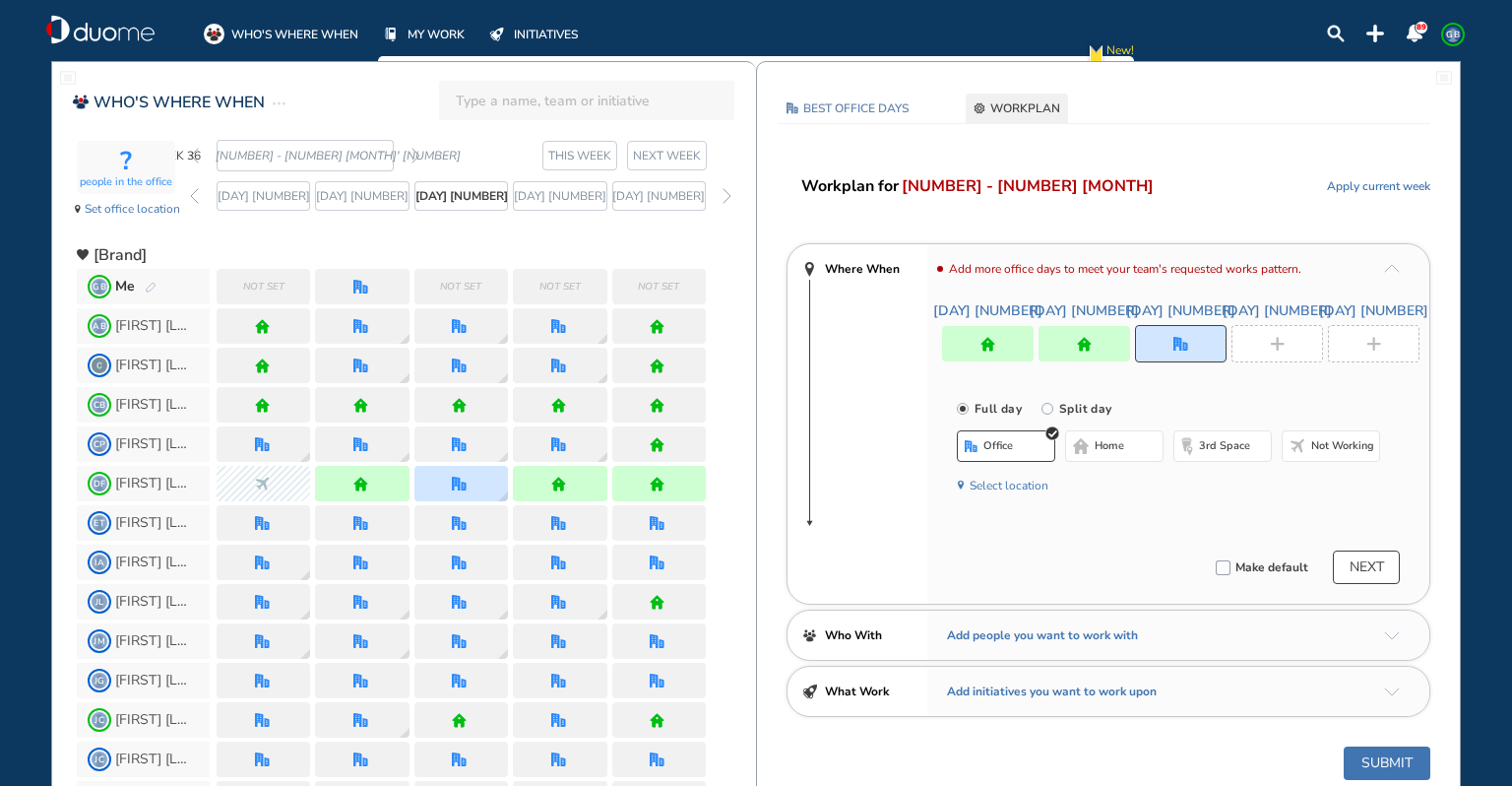 click at bounding box center [1277, 344] 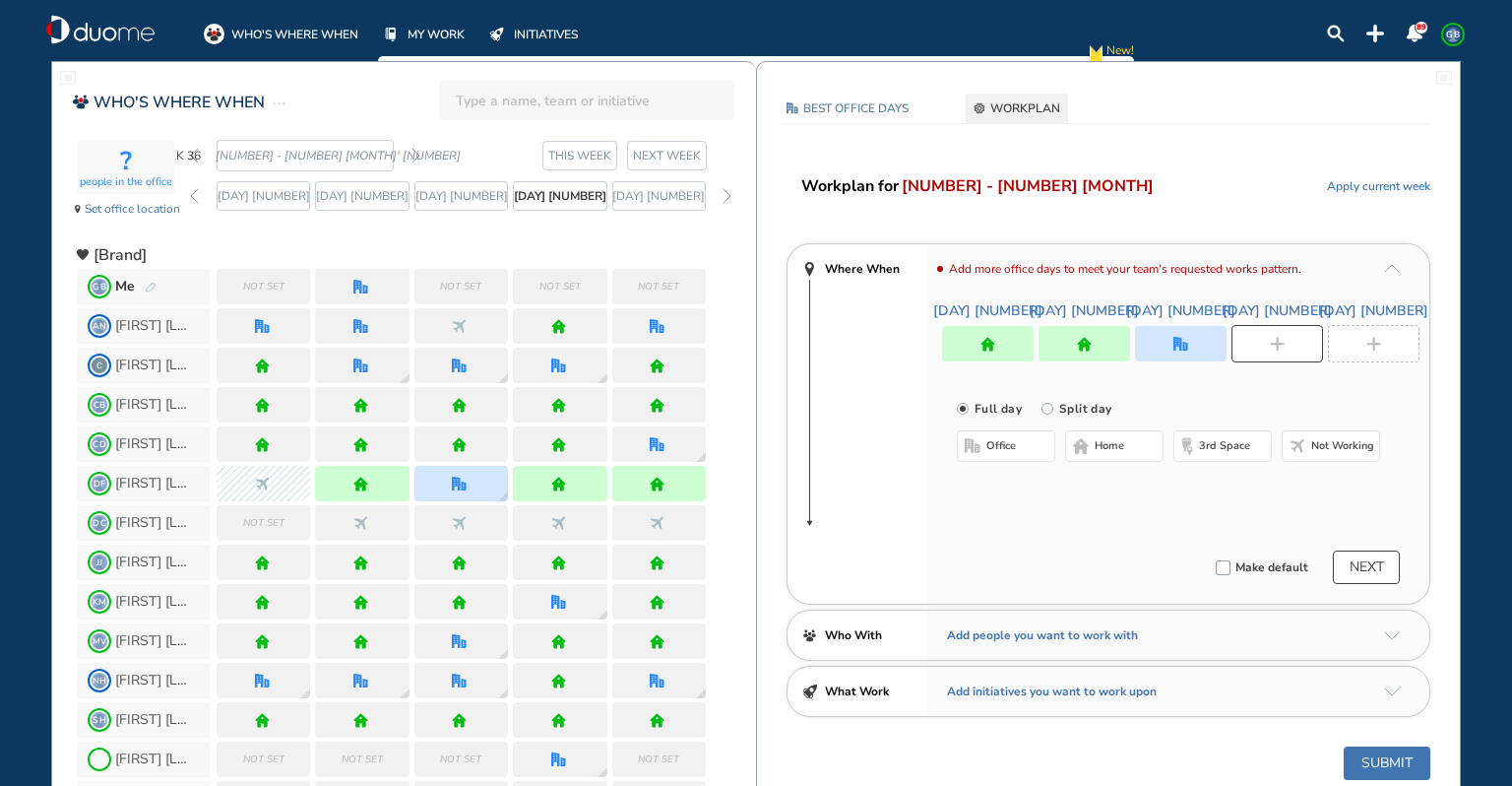 click on "home" at bounding box center [1109, 446] 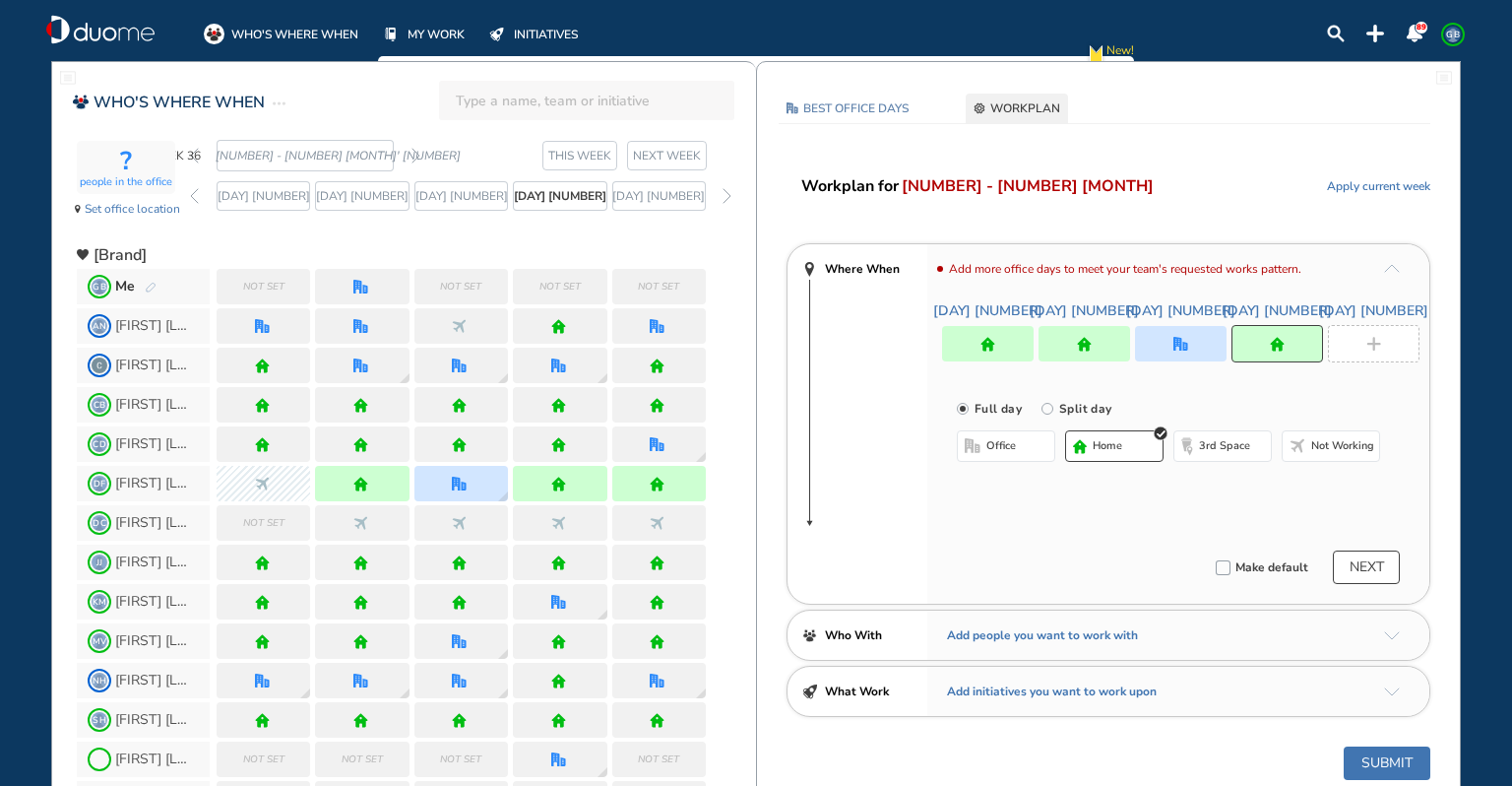 drag, startPoint x: 1345, startPoint y: 342, endPoint x: 1277, endPoint y: 389, distance: 82.66196 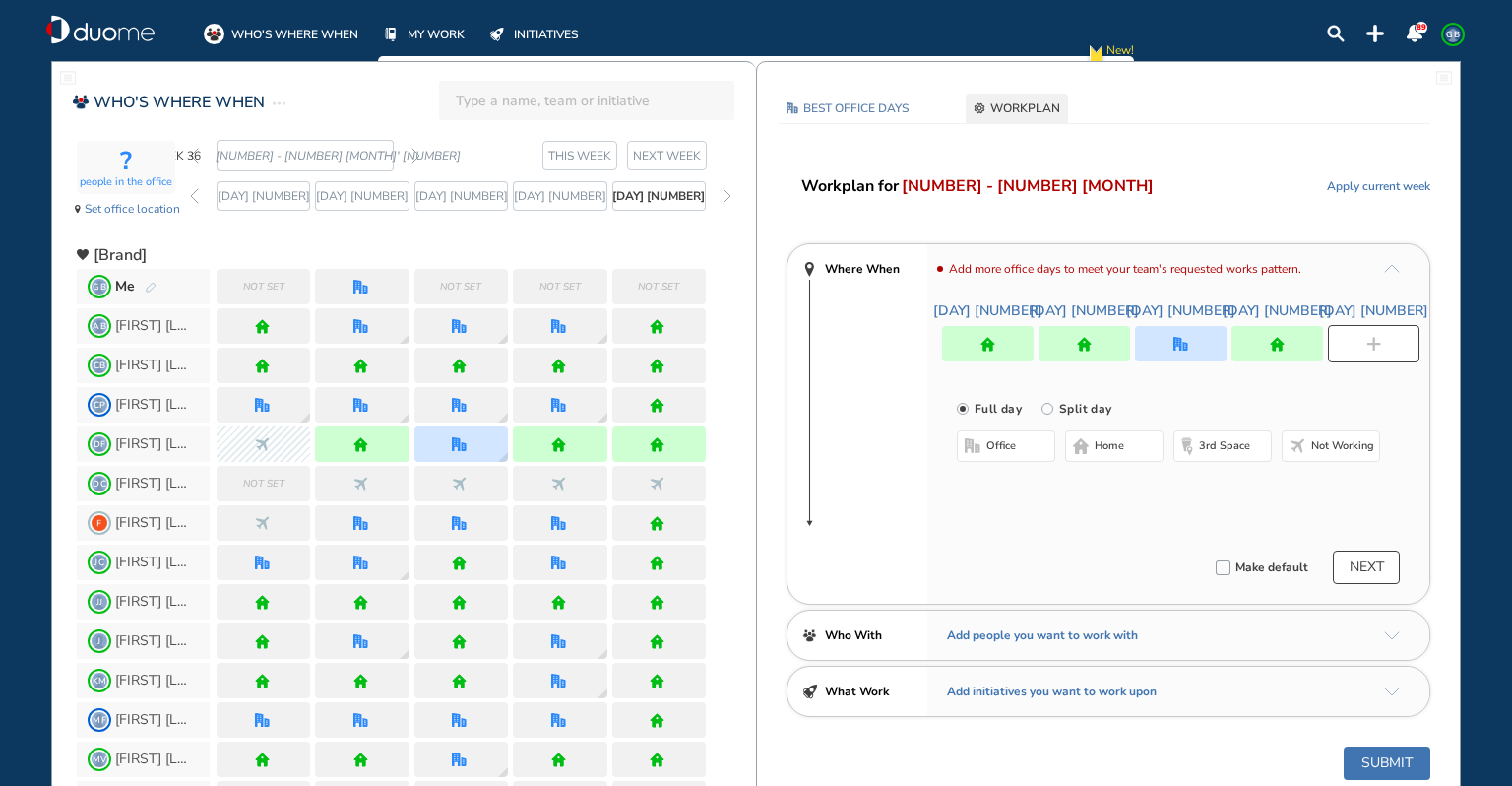 drag, startPoint x: 1117, startPoint y: 447, endPoint x: 1117, endPoint y: 424, distance: 23 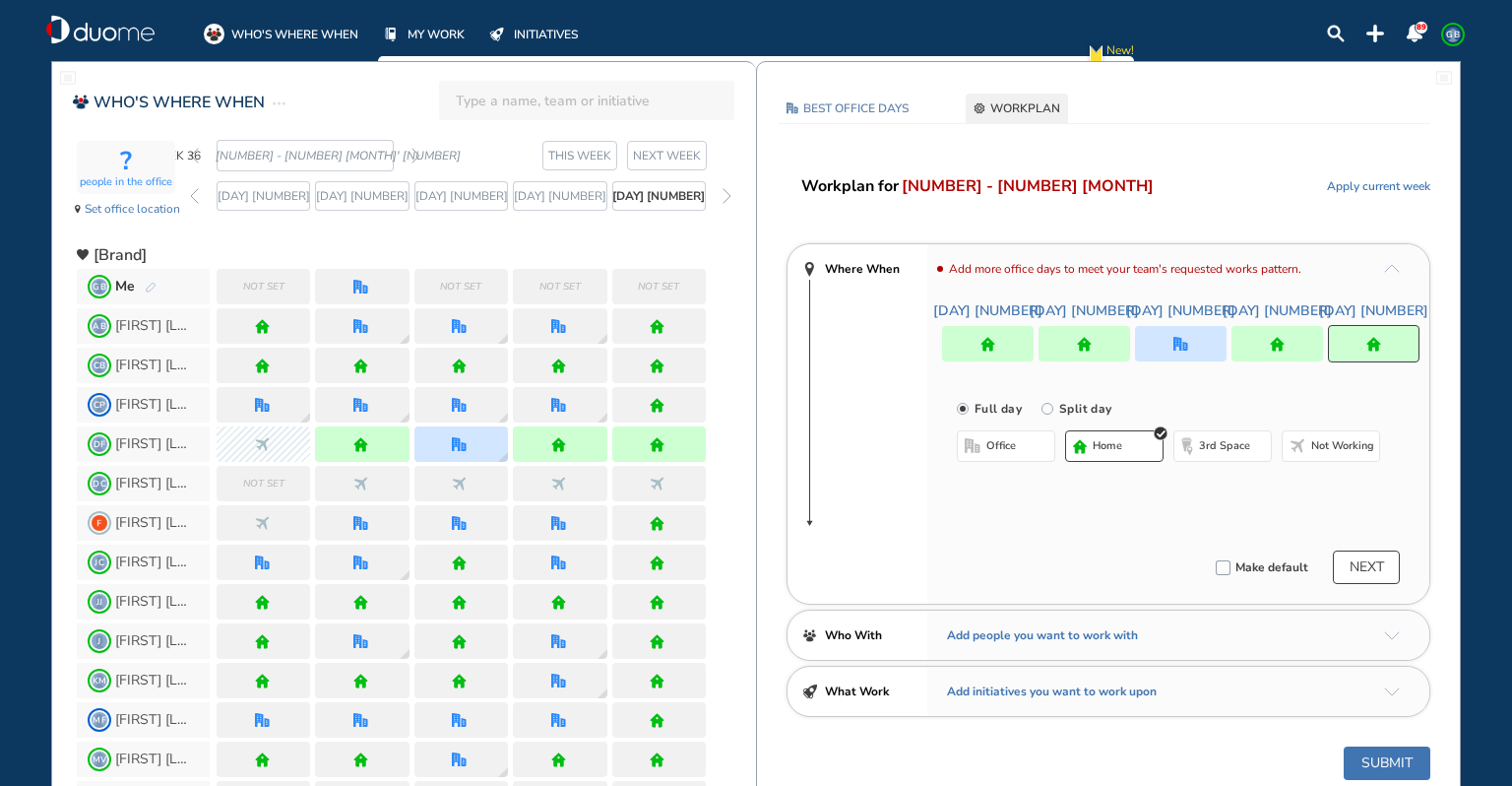 click at bounding box center [1180, 344] 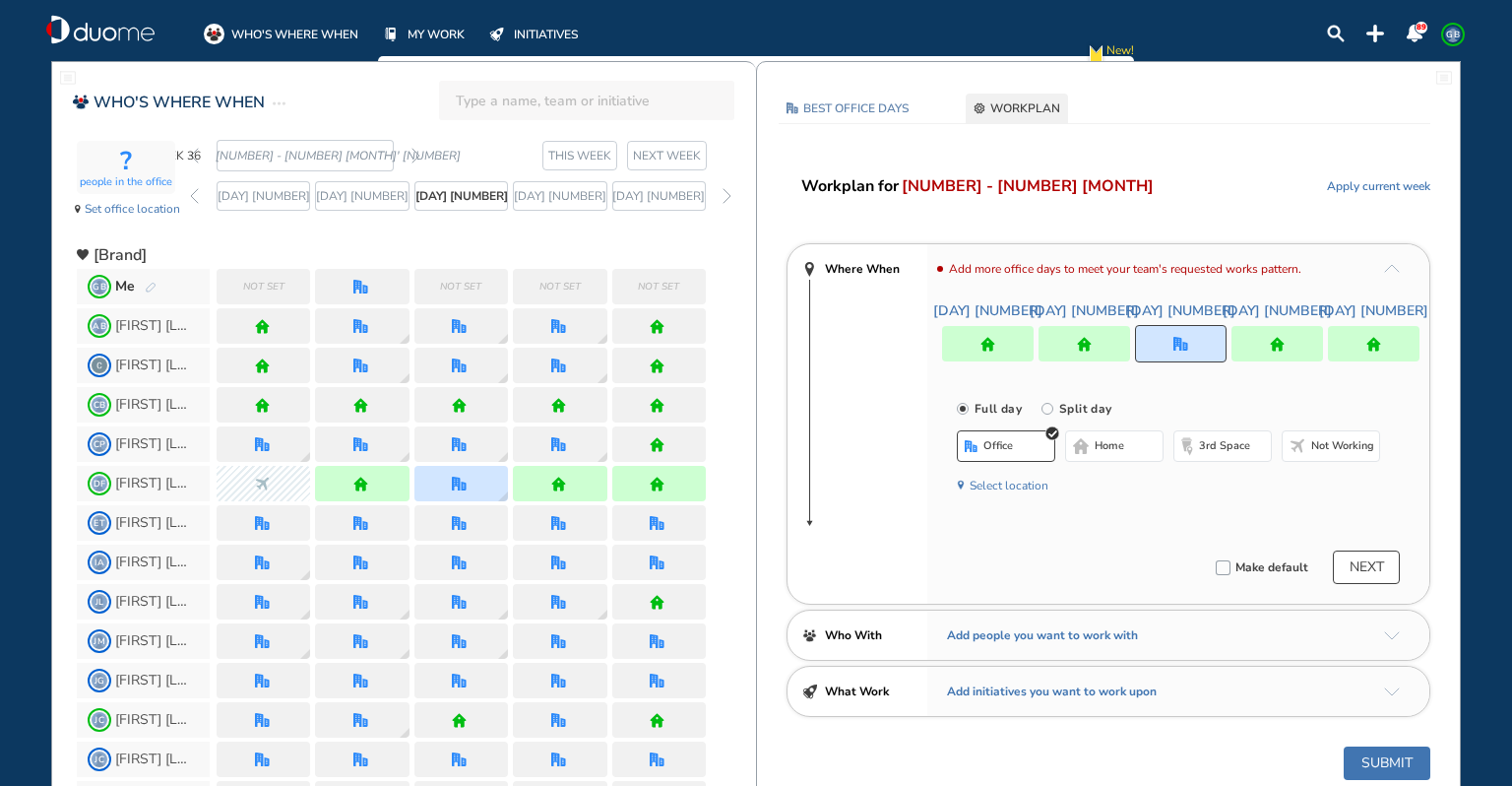 click on "Select location" at bounding box center [1009, 486] 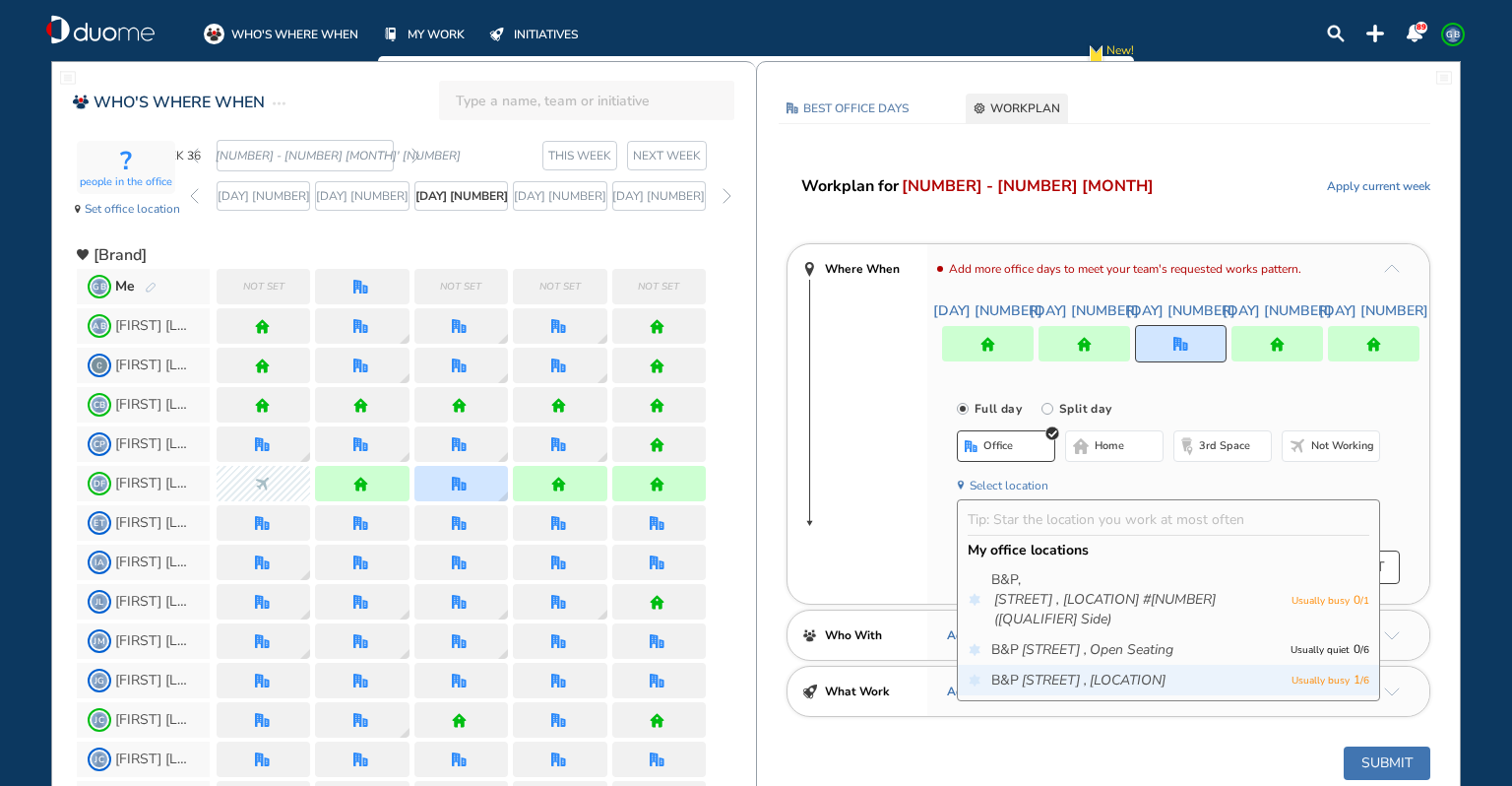 click on "[STREET] ," at bounding box center (1054, 681) 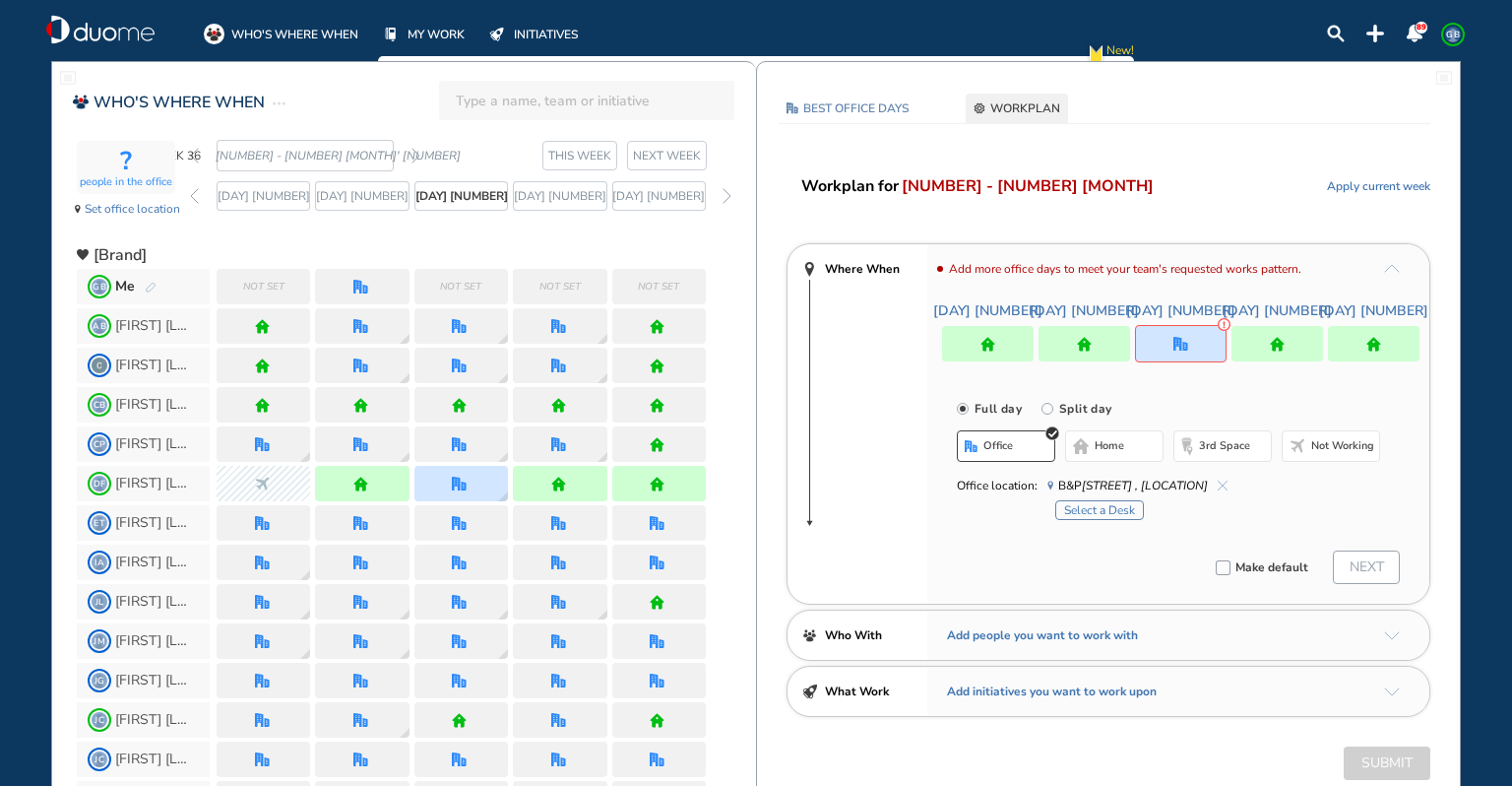 click on "Select a Desk" at bounding box center (1100, 510) 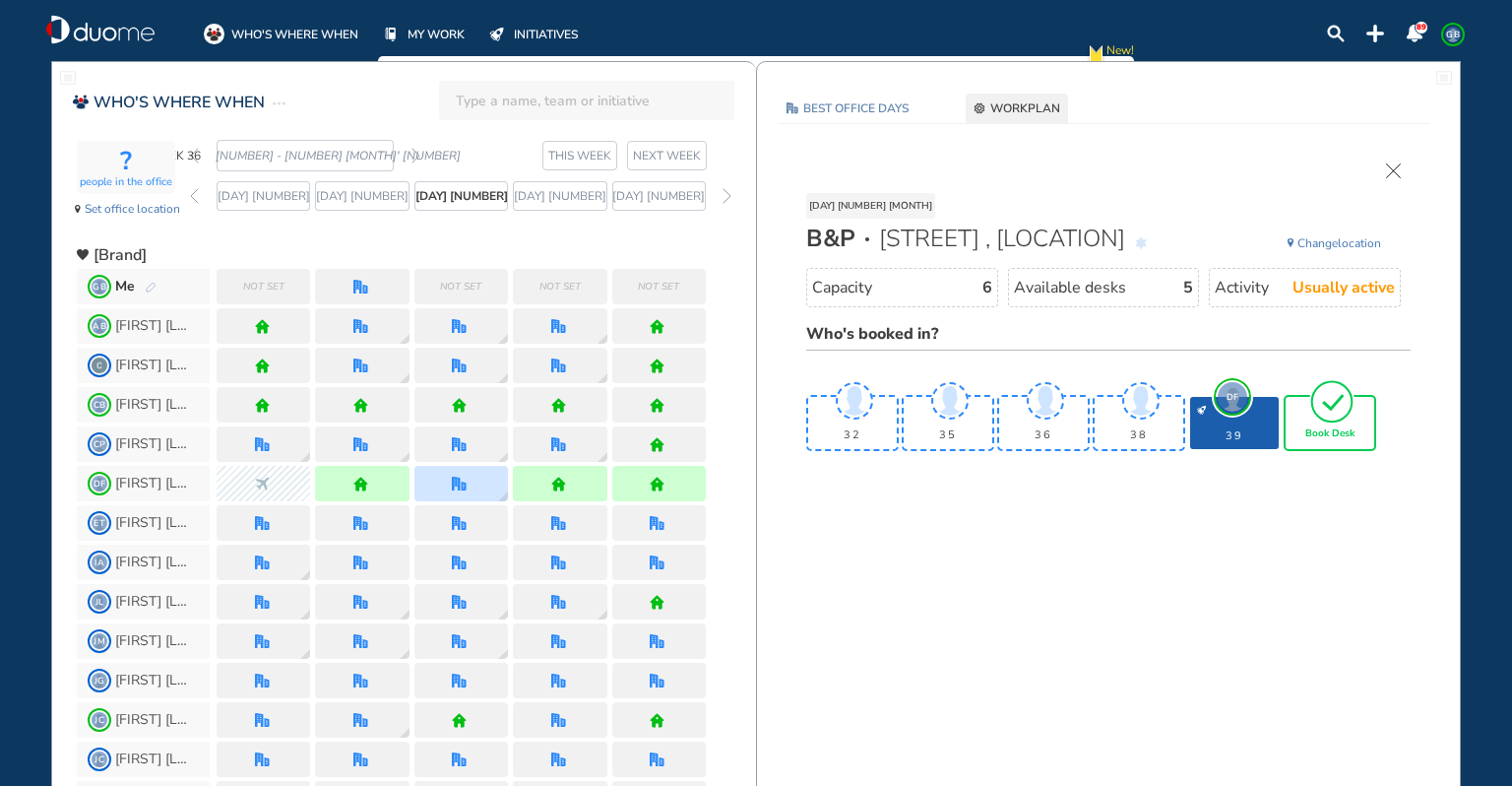 click on "Book Desk" at bounding box center (1330, 423) 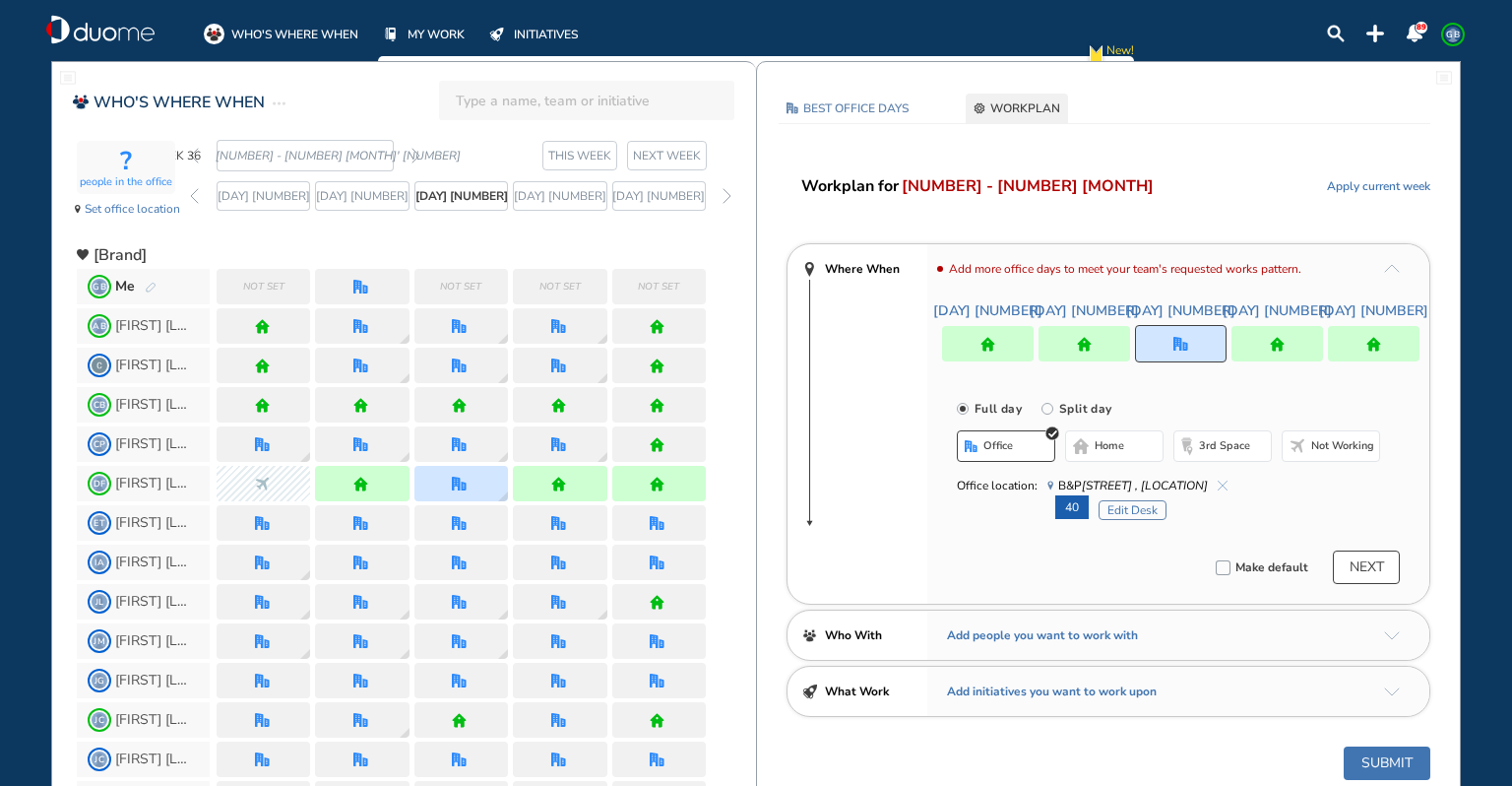 click on "NEXT" at bounding box center [1366, 567] 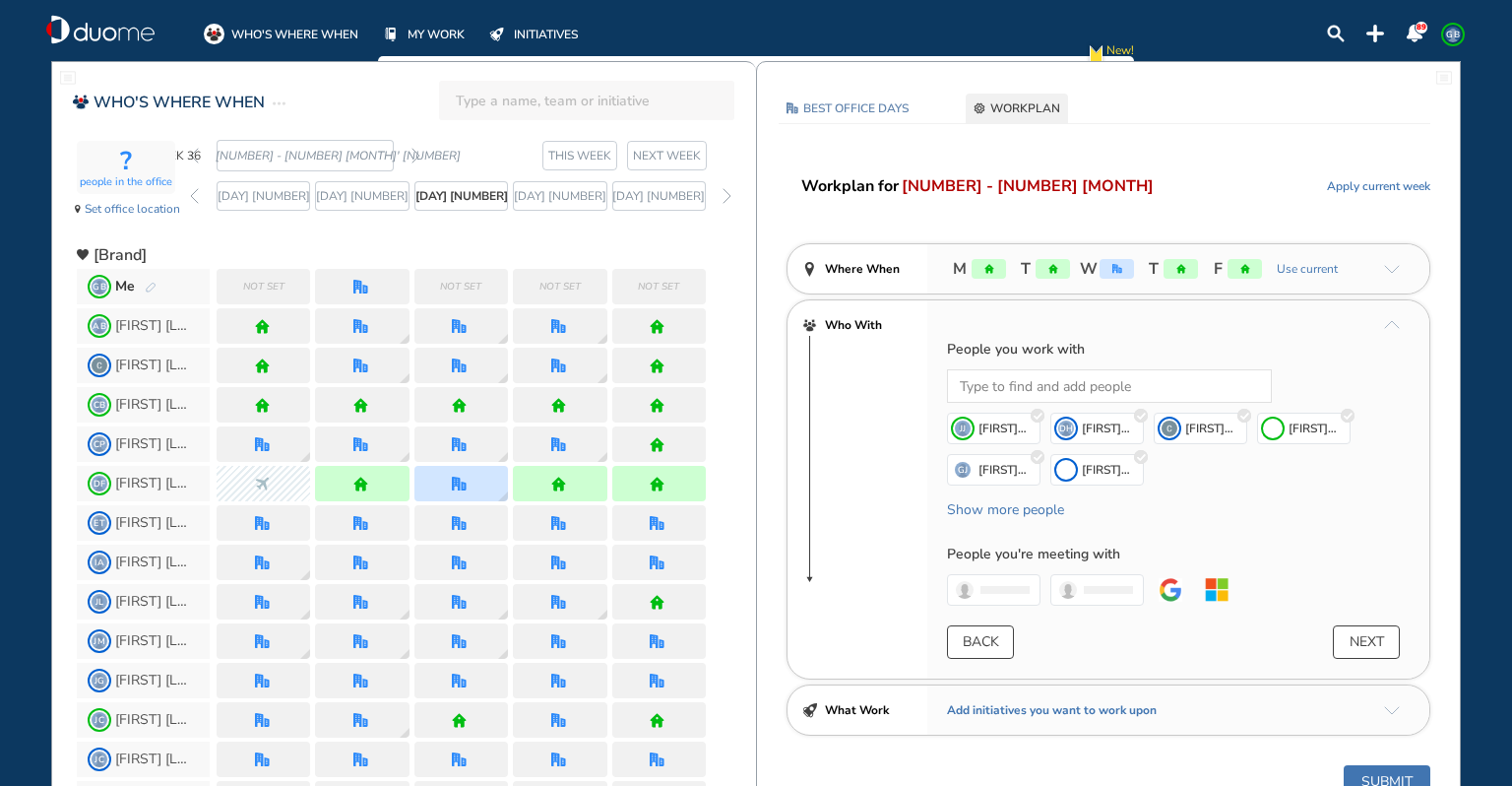 click on "Submit" at bounding box center [1387, 782] 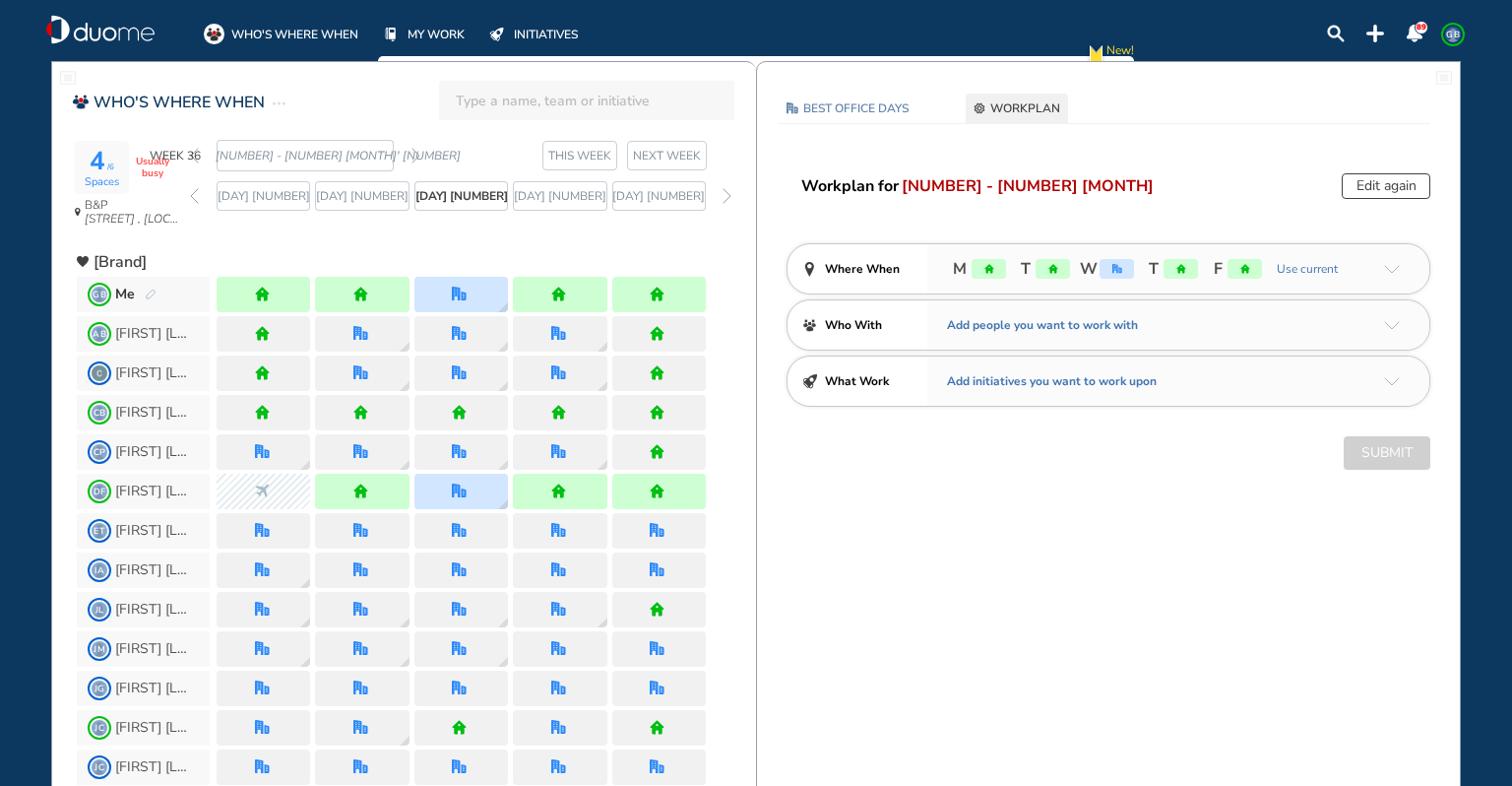 click at bounding box center (194, 196) 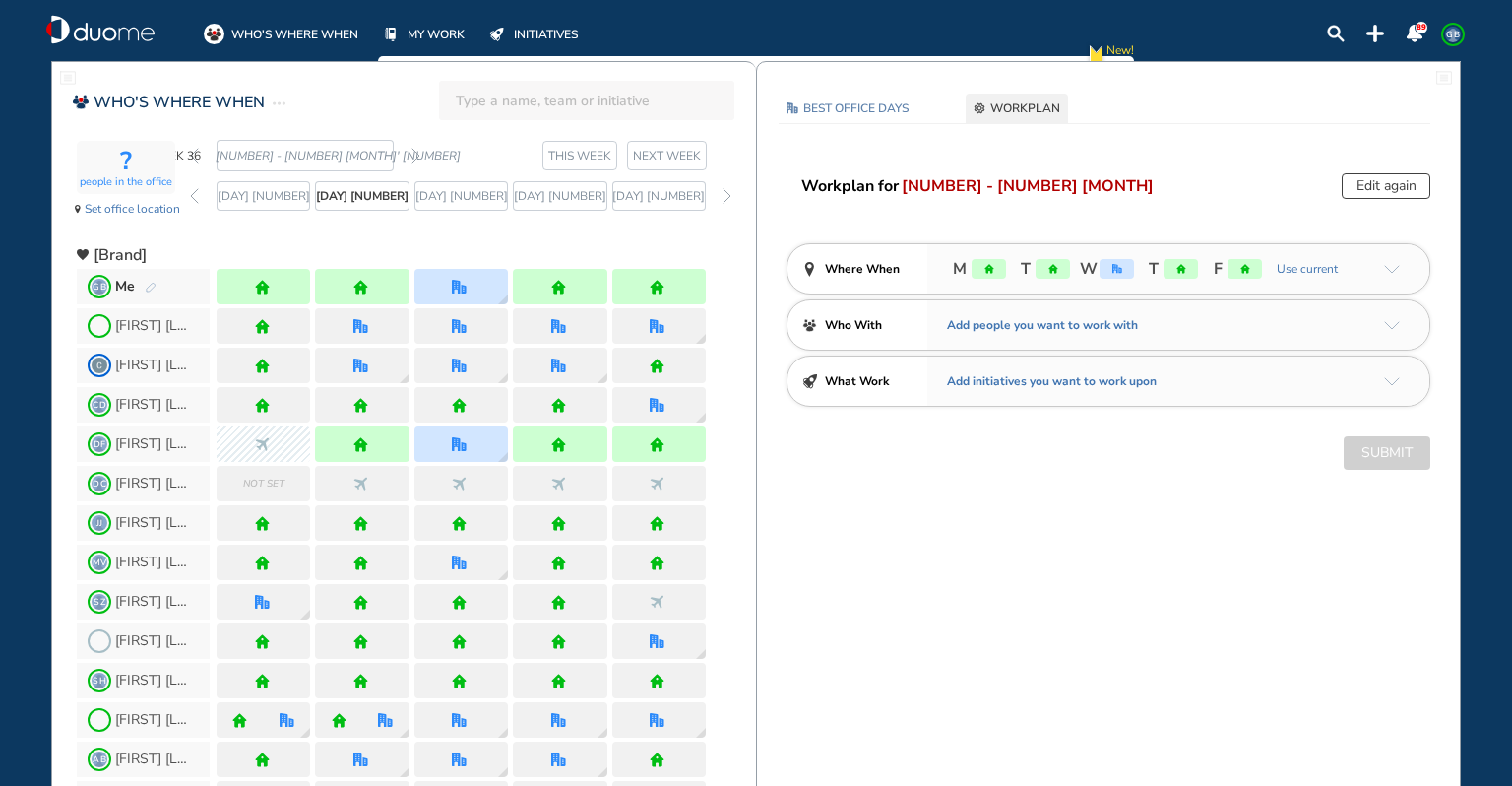 click at bounding box center (194, 156) 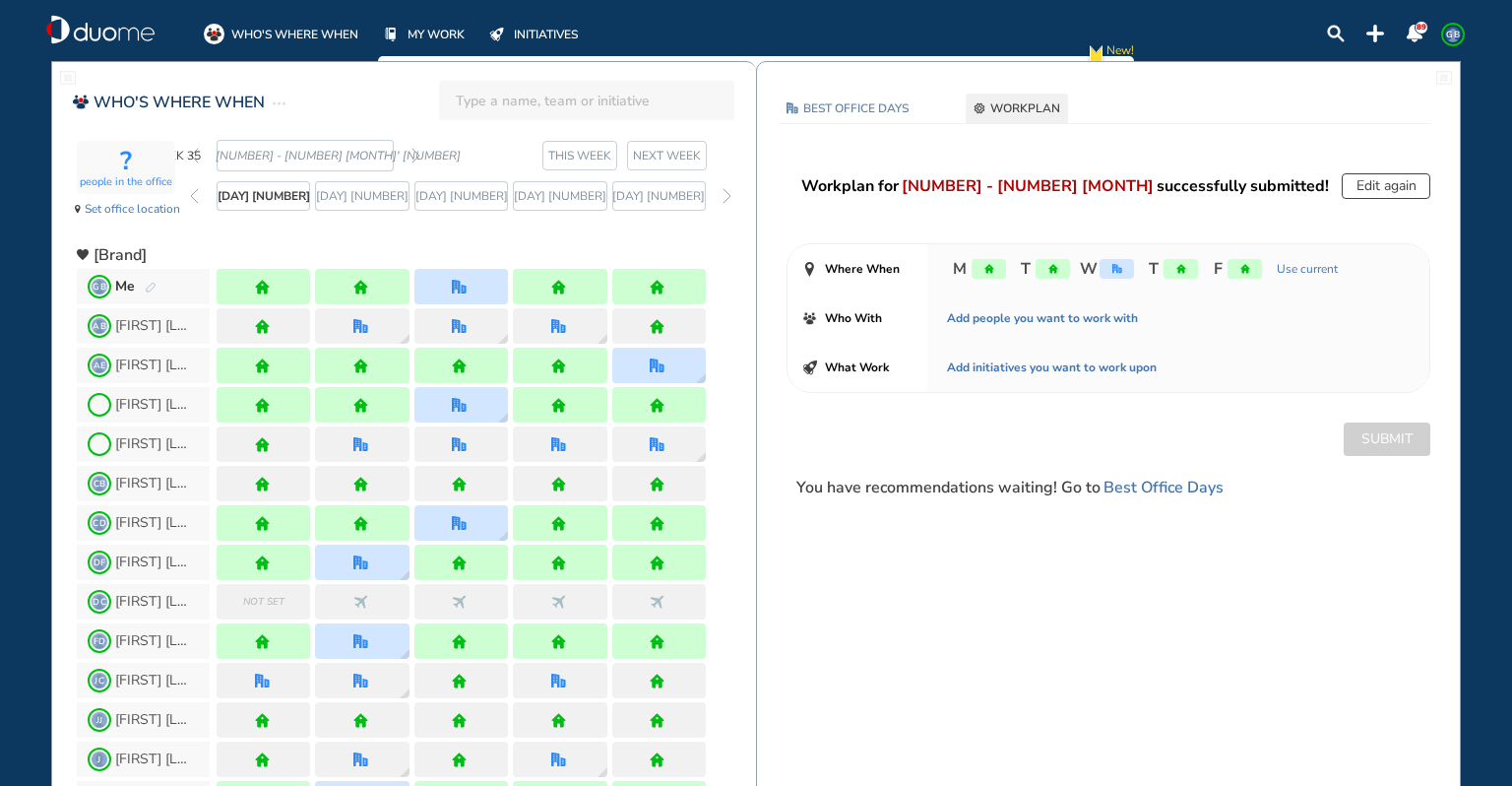 click on "Me" at bounding box center (136, 287) 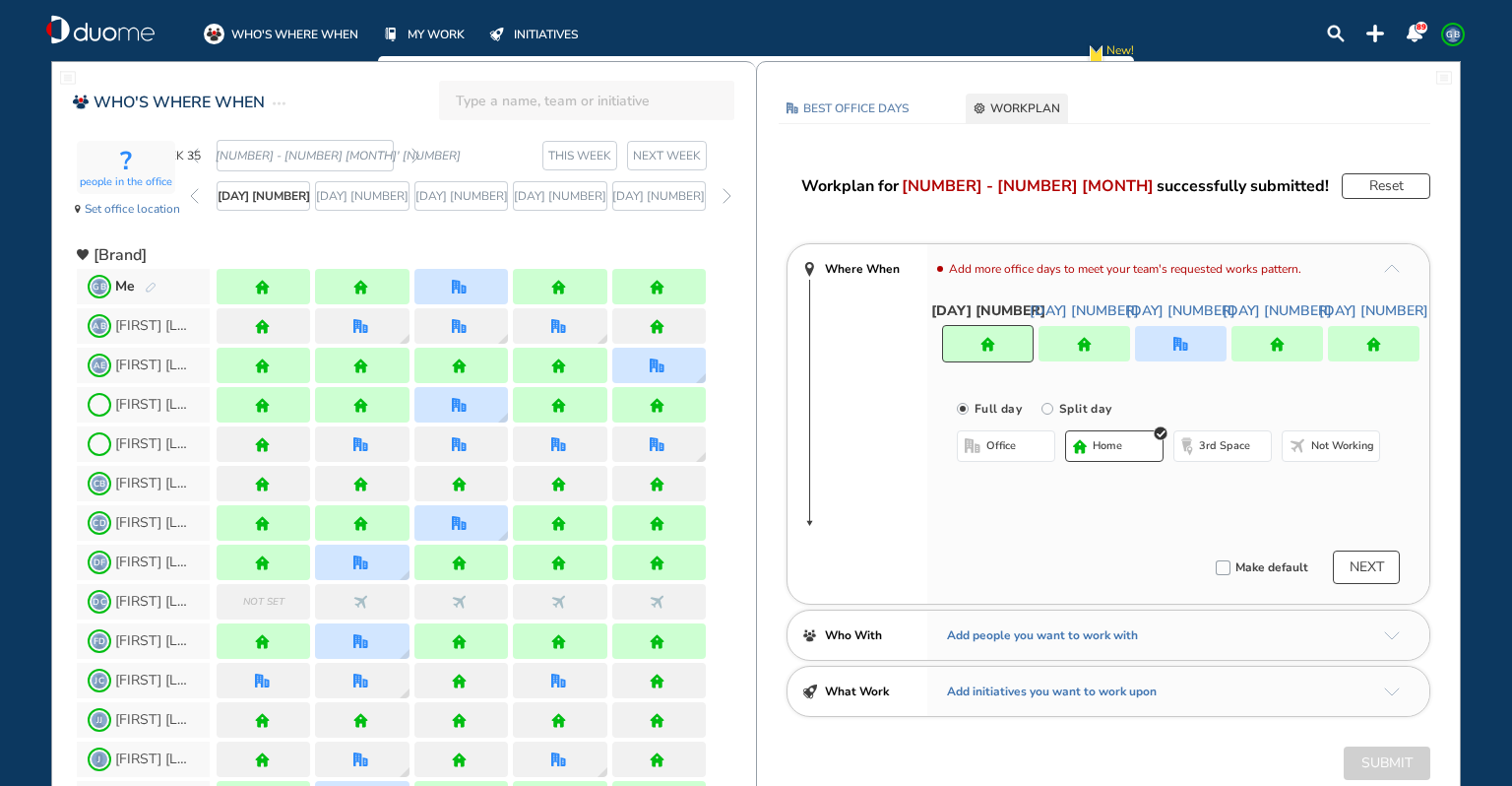 click at bounding box center (987, 344) 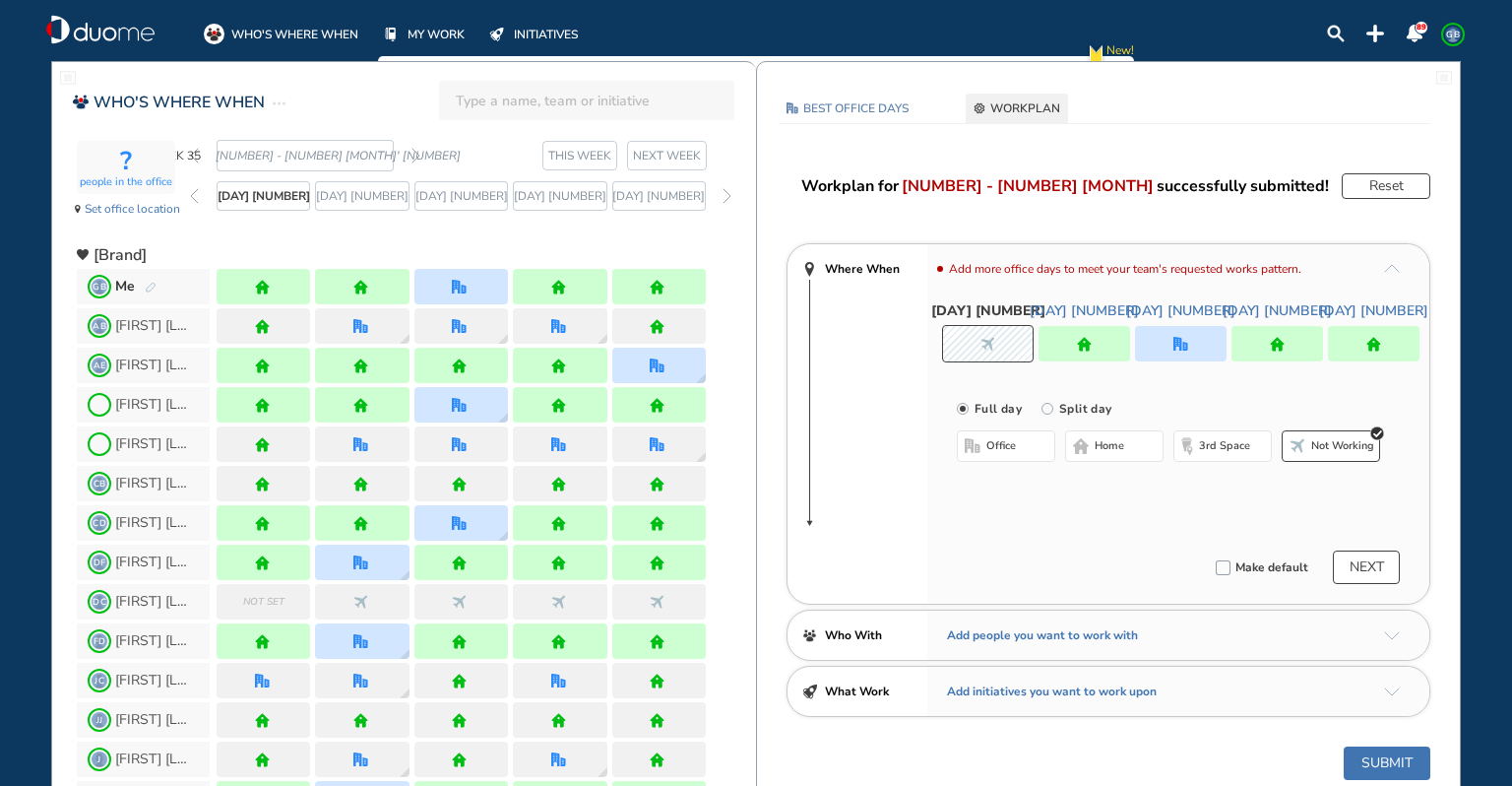 click at bounding box center [1084, 344] 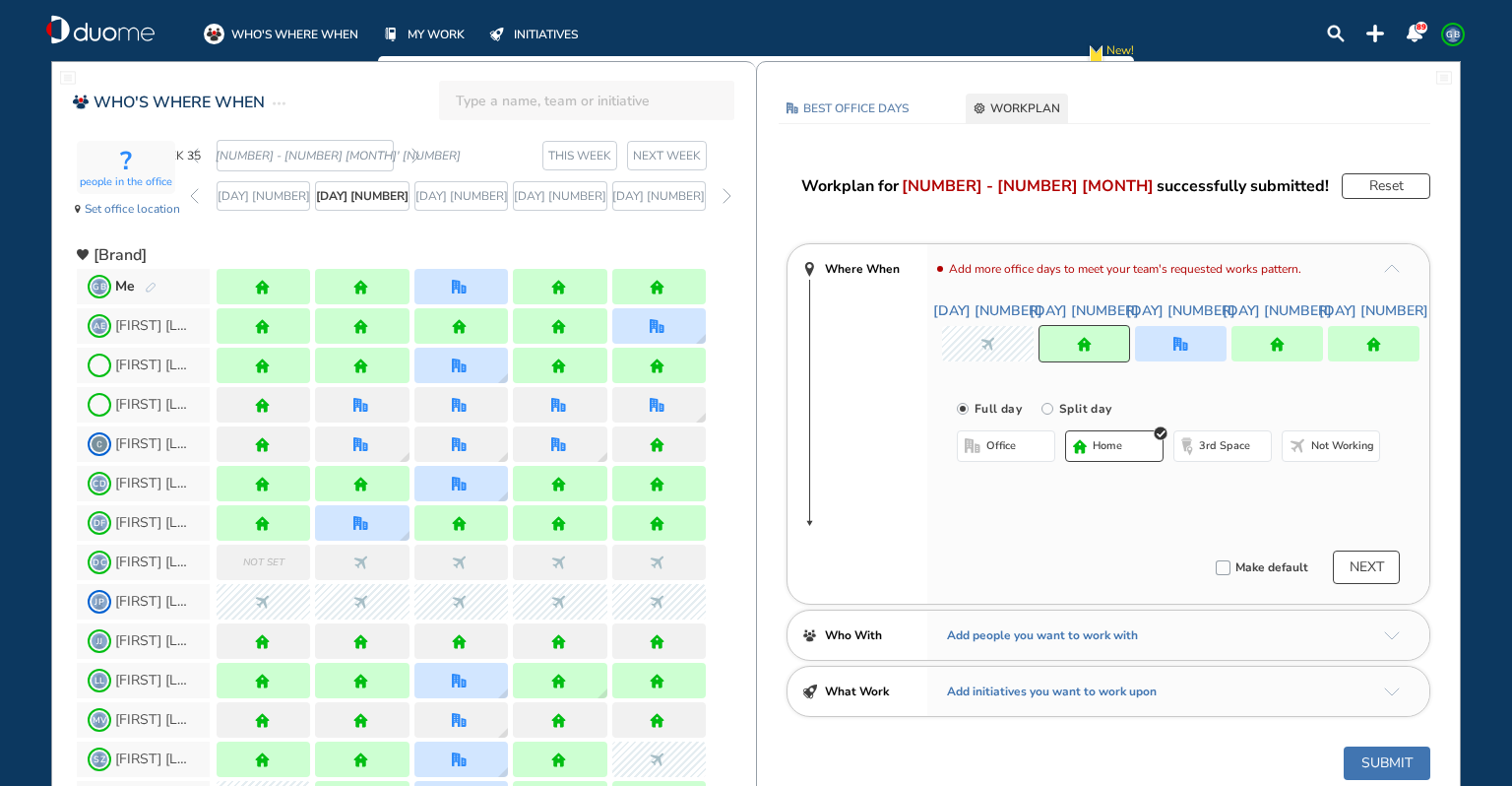 click on "Not working" at bounding box center [1331, 446] 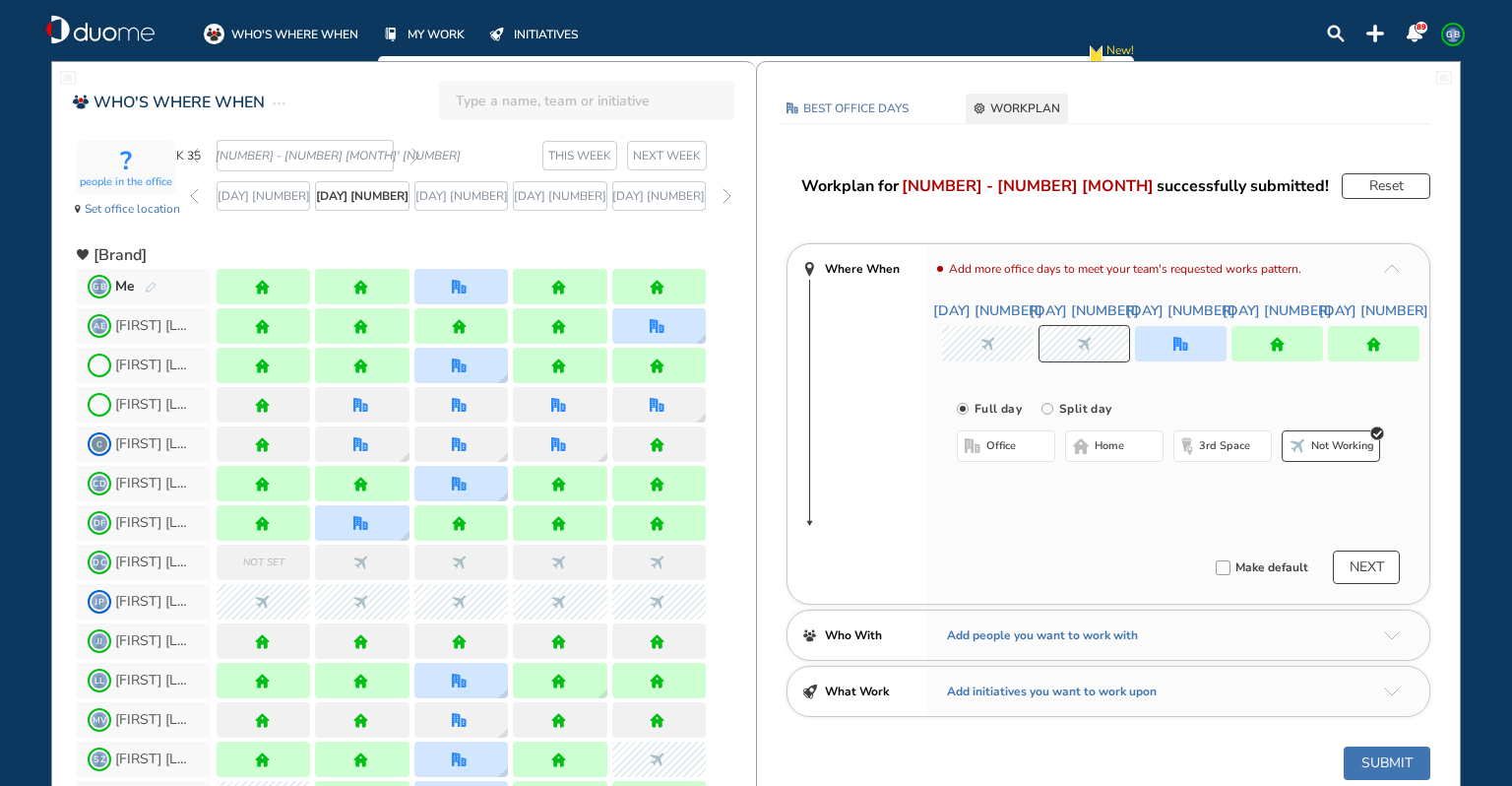 click at bounding box center [1180, 344] 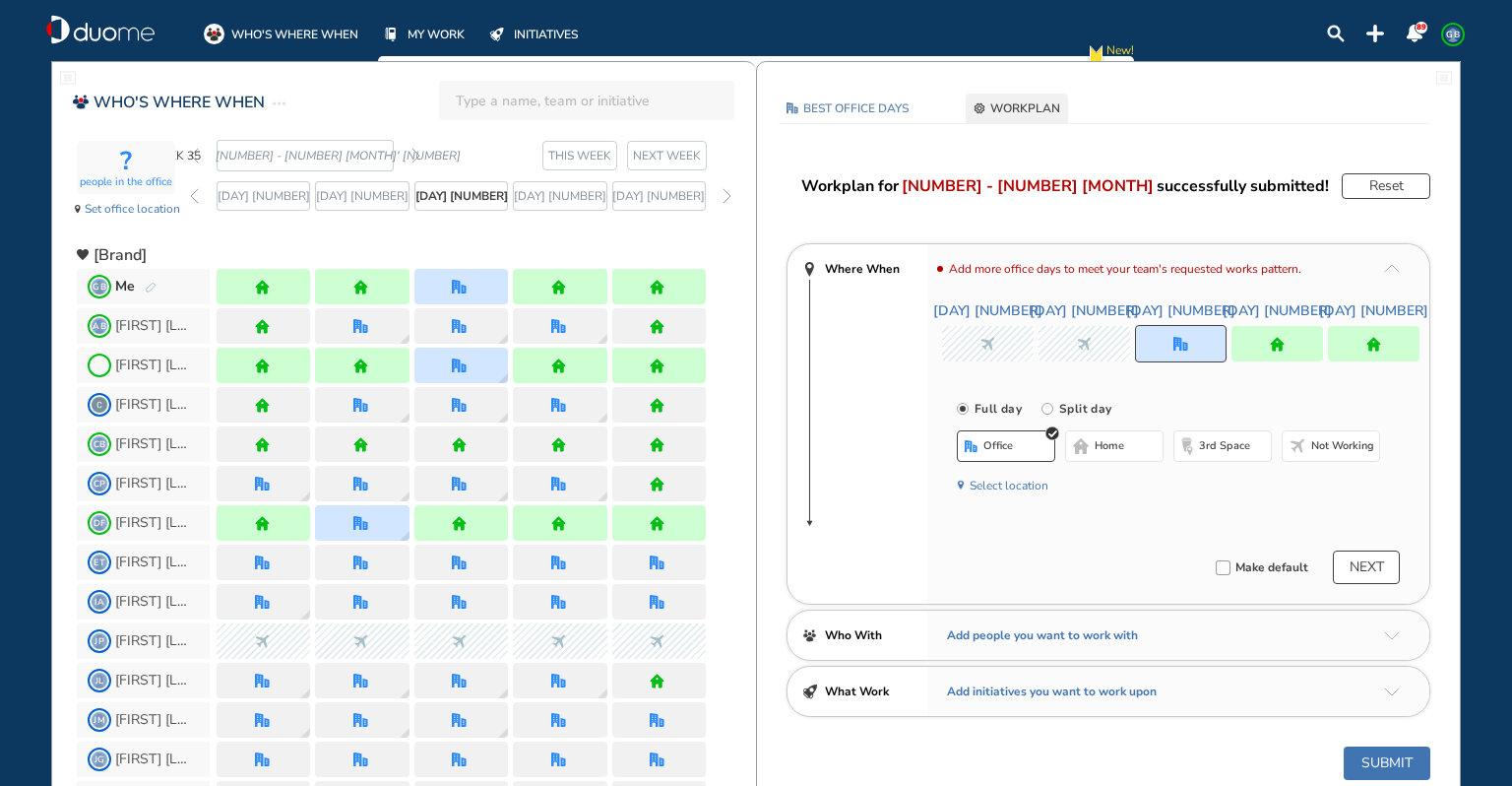 click on "Not working" at bounding box center (1343, 446) 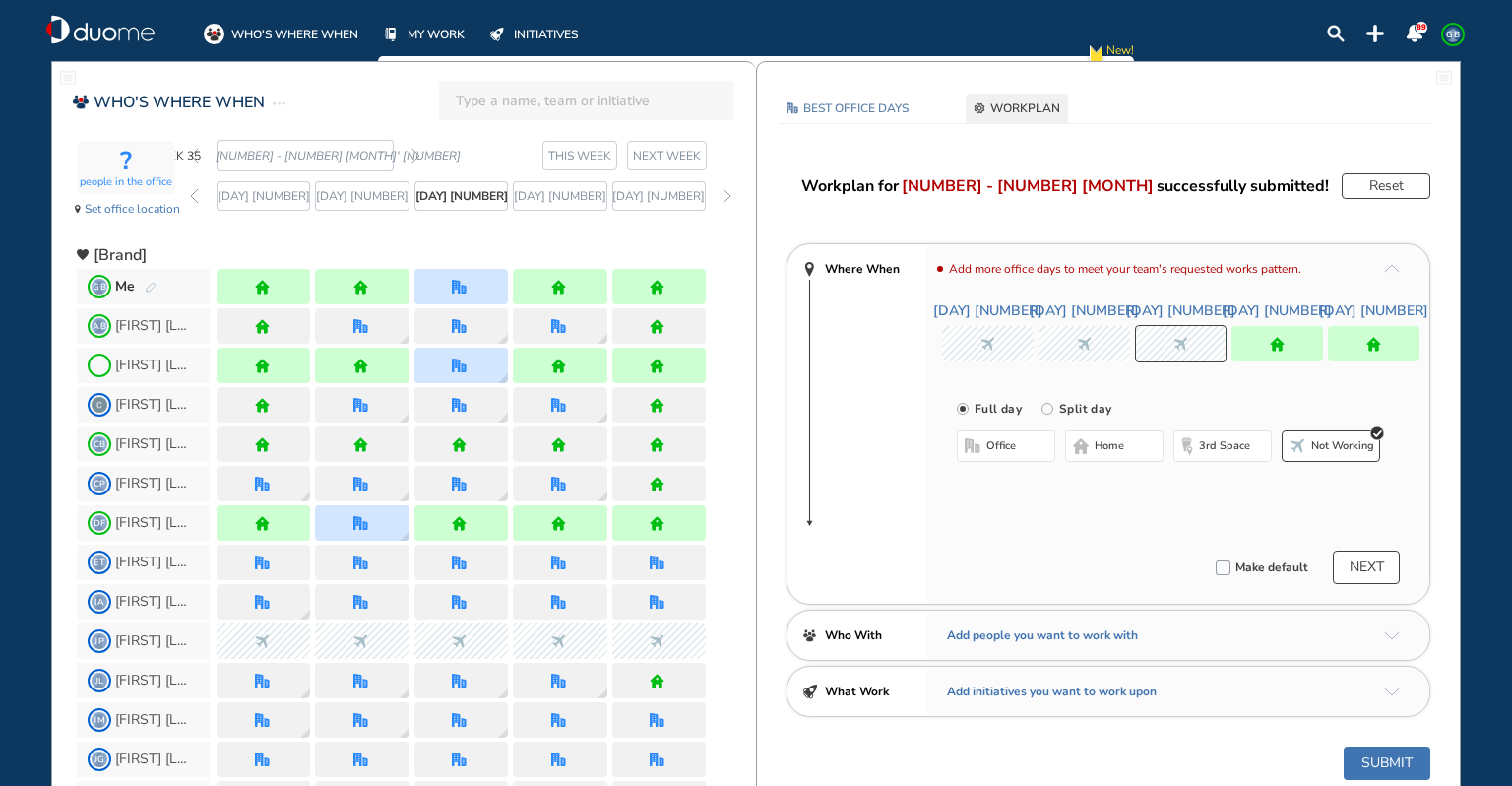 click at bounding box center (1277, 344) 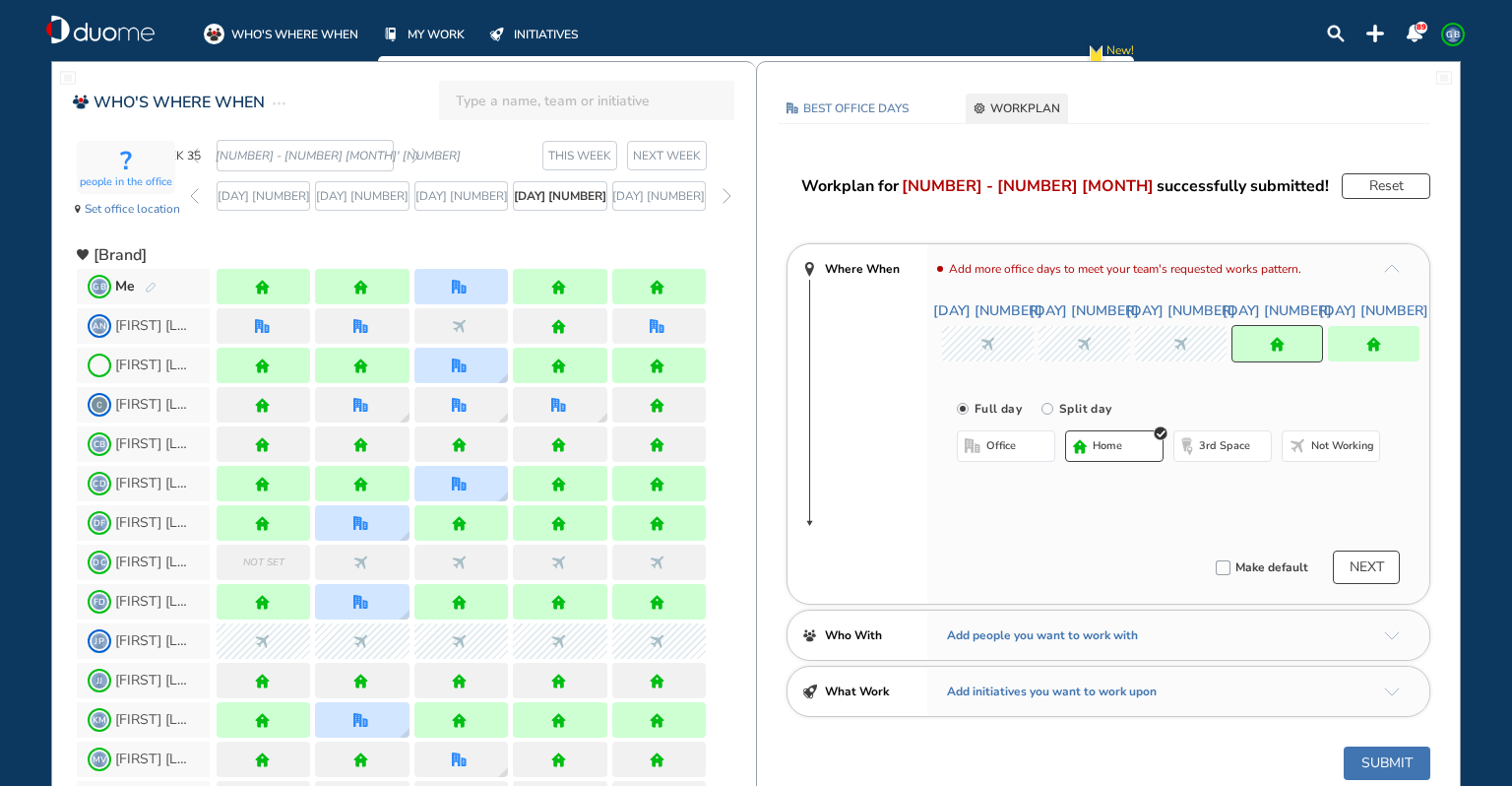 click on "Not working" at bounding box center [1343, 446] 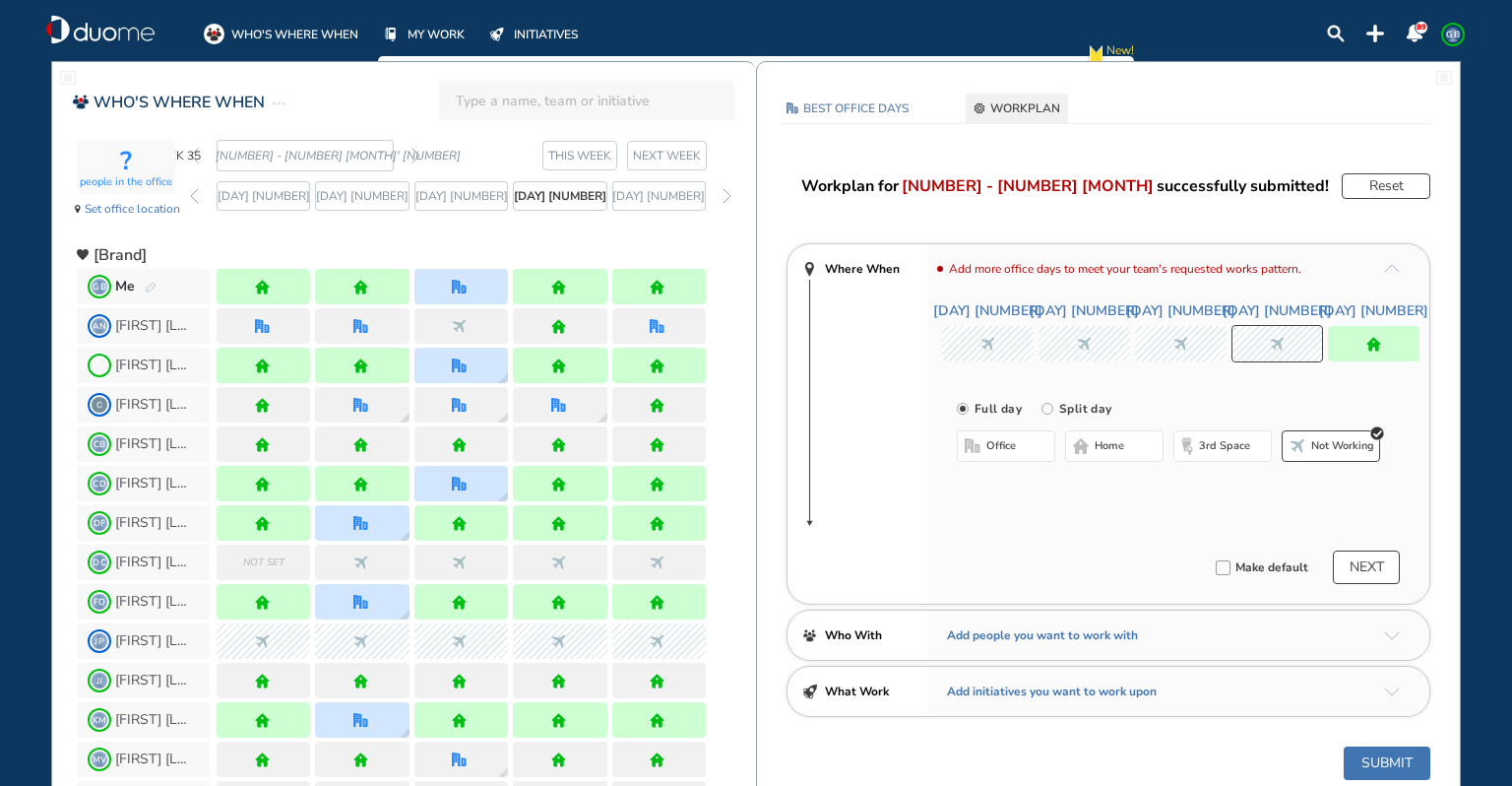 click at bounding box center [1373, 344] 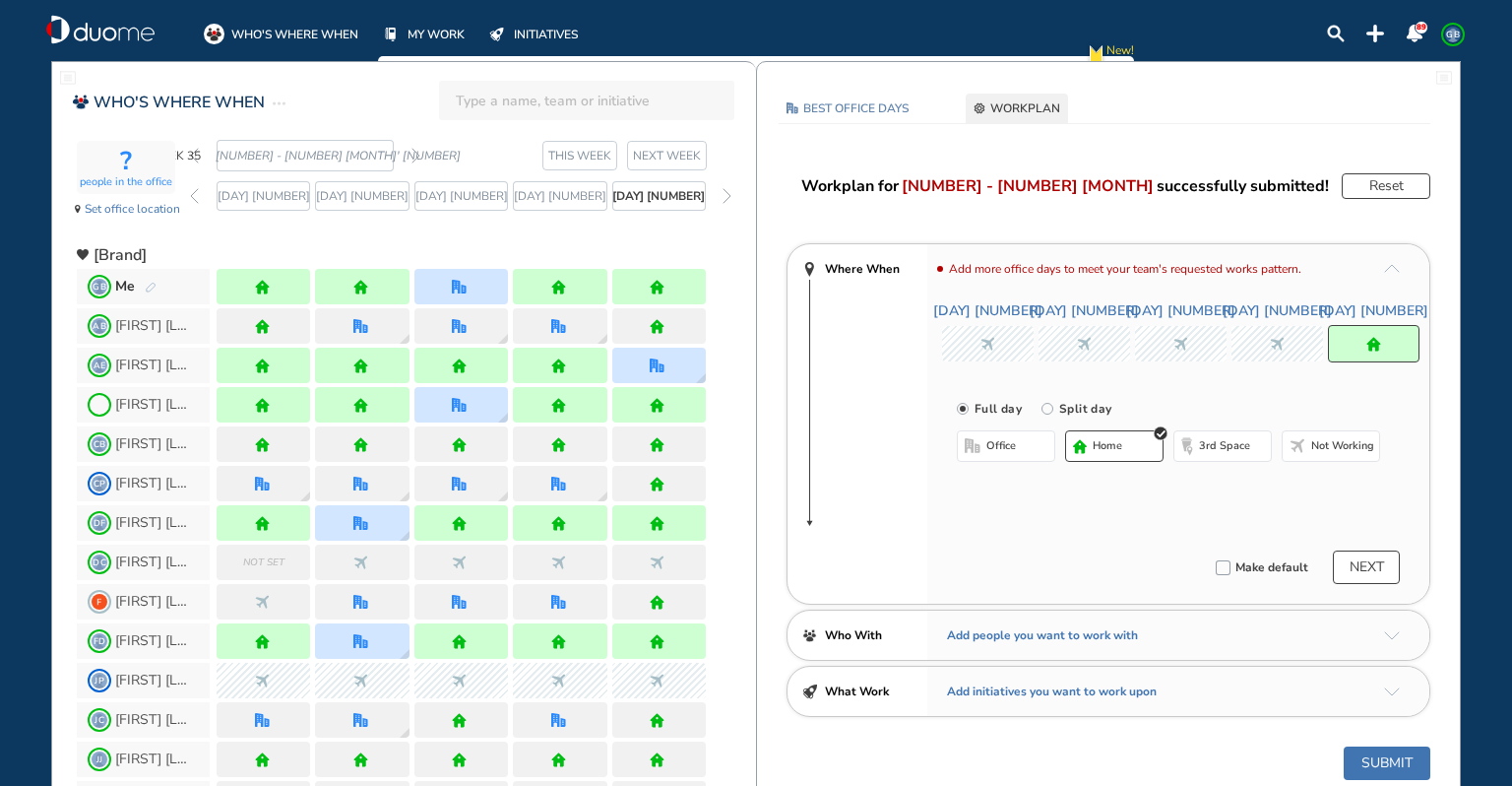 click on "Not working" at bounding box center (1343, 446) 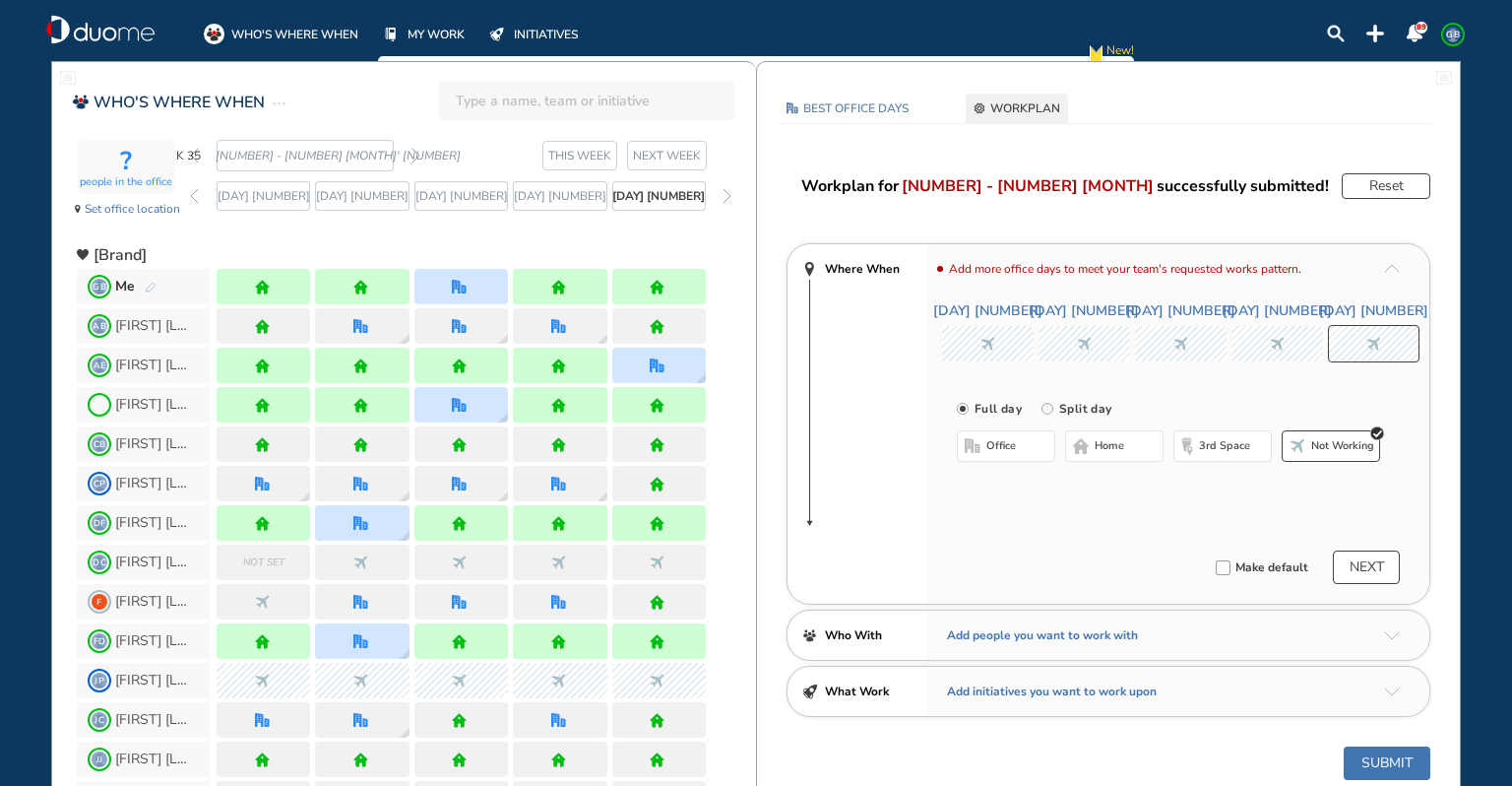 click on "NEXT" at bounding box center (1366, 567) 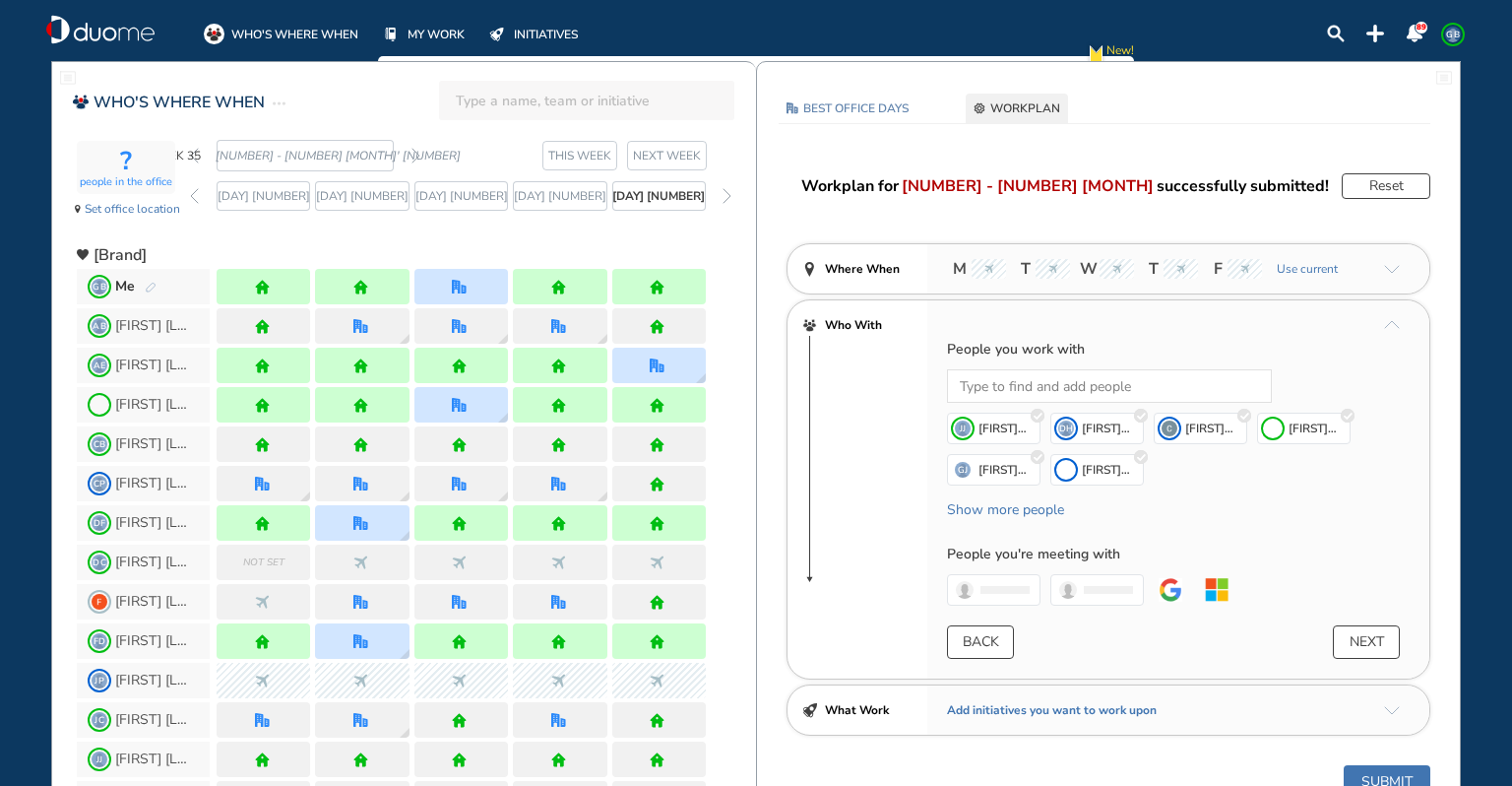 click at bounding box center (415, 156) 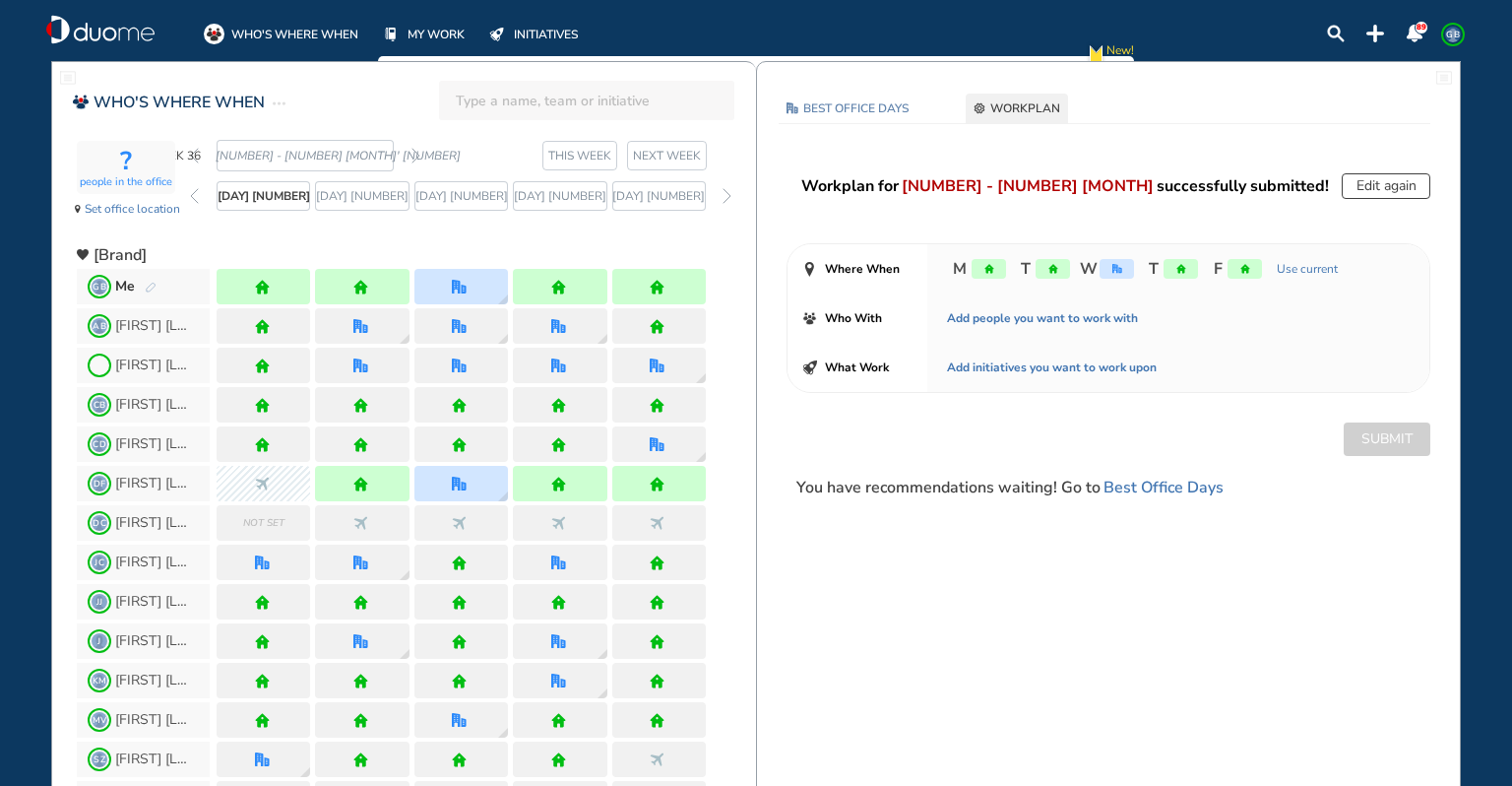 click at bounding box center [151, 288] 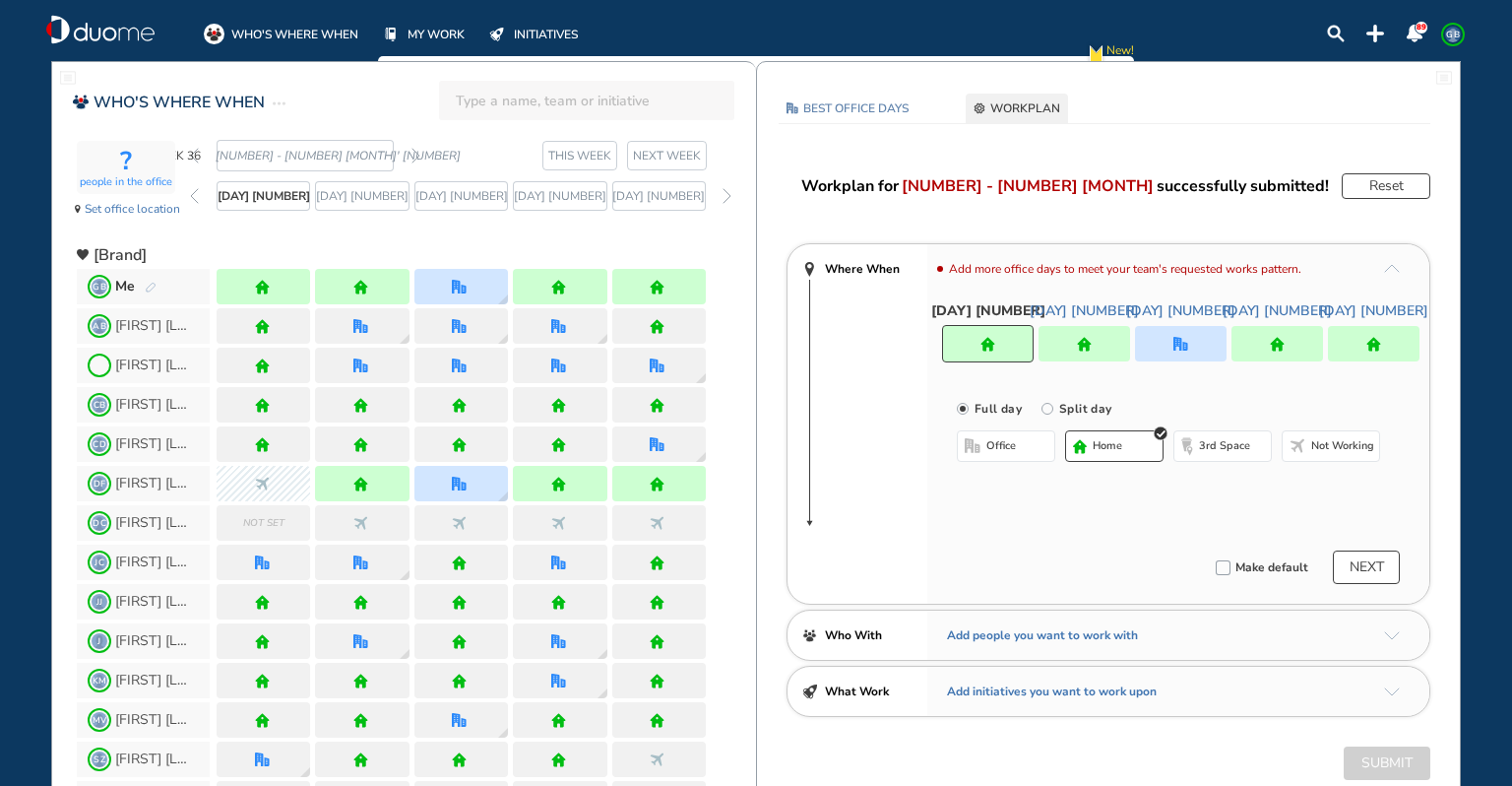 click at bounding box center (262, 287) 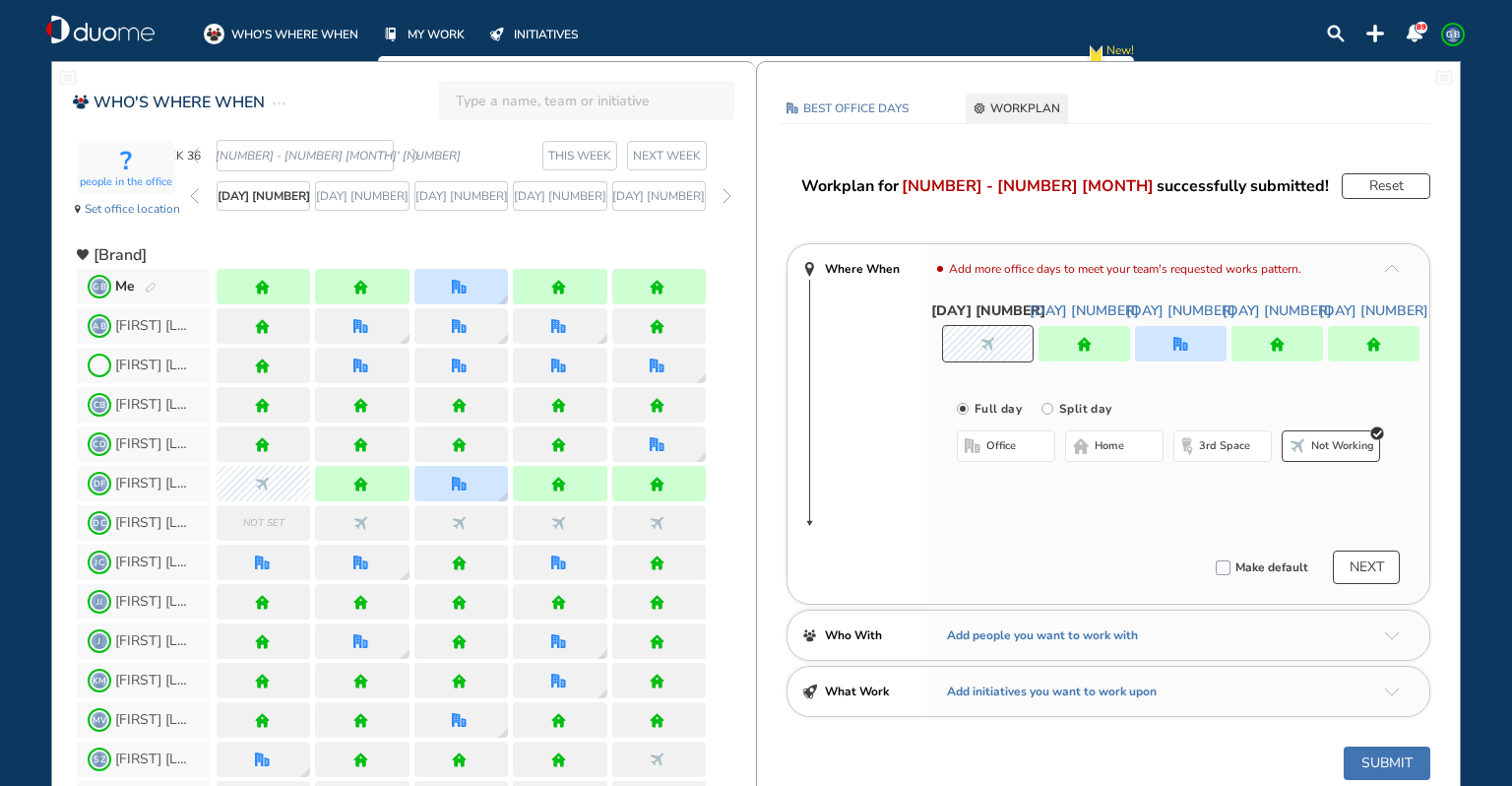 click on "NEXT" at bounding box center [1366, 567] 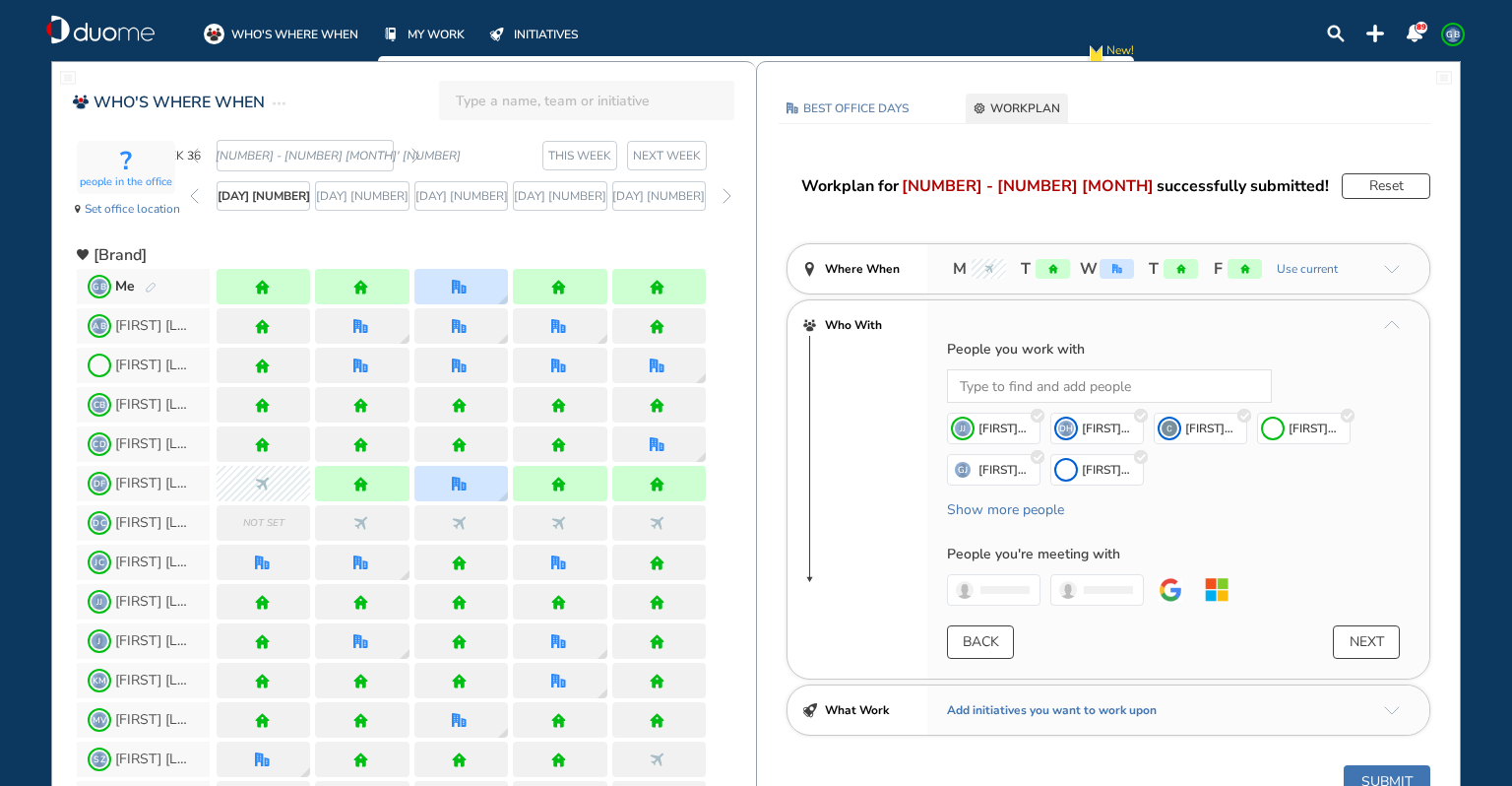click on "Submit" at bounding box center (1387, 782) 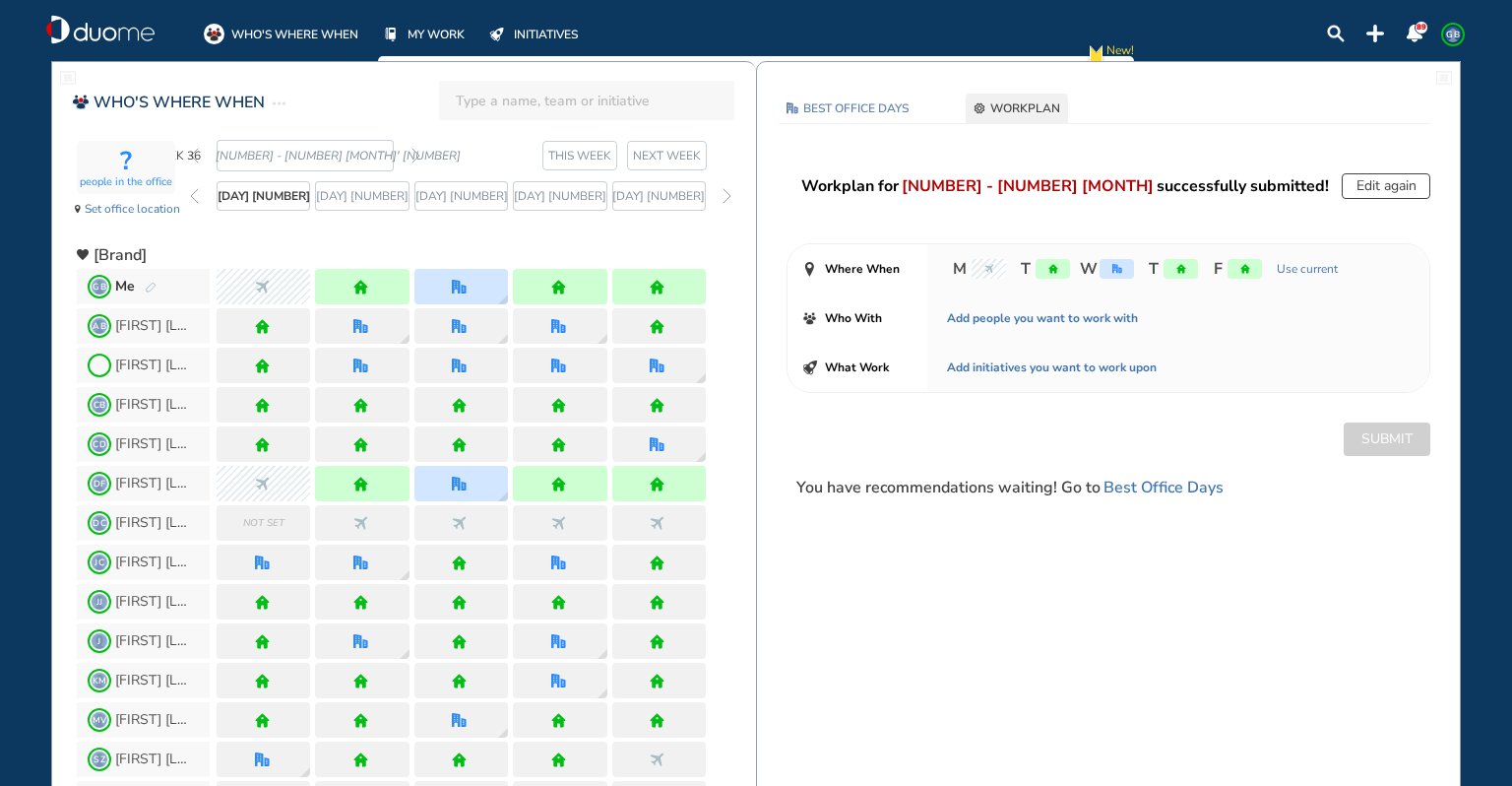 click on "GB" at bounding box center (1453, 34) 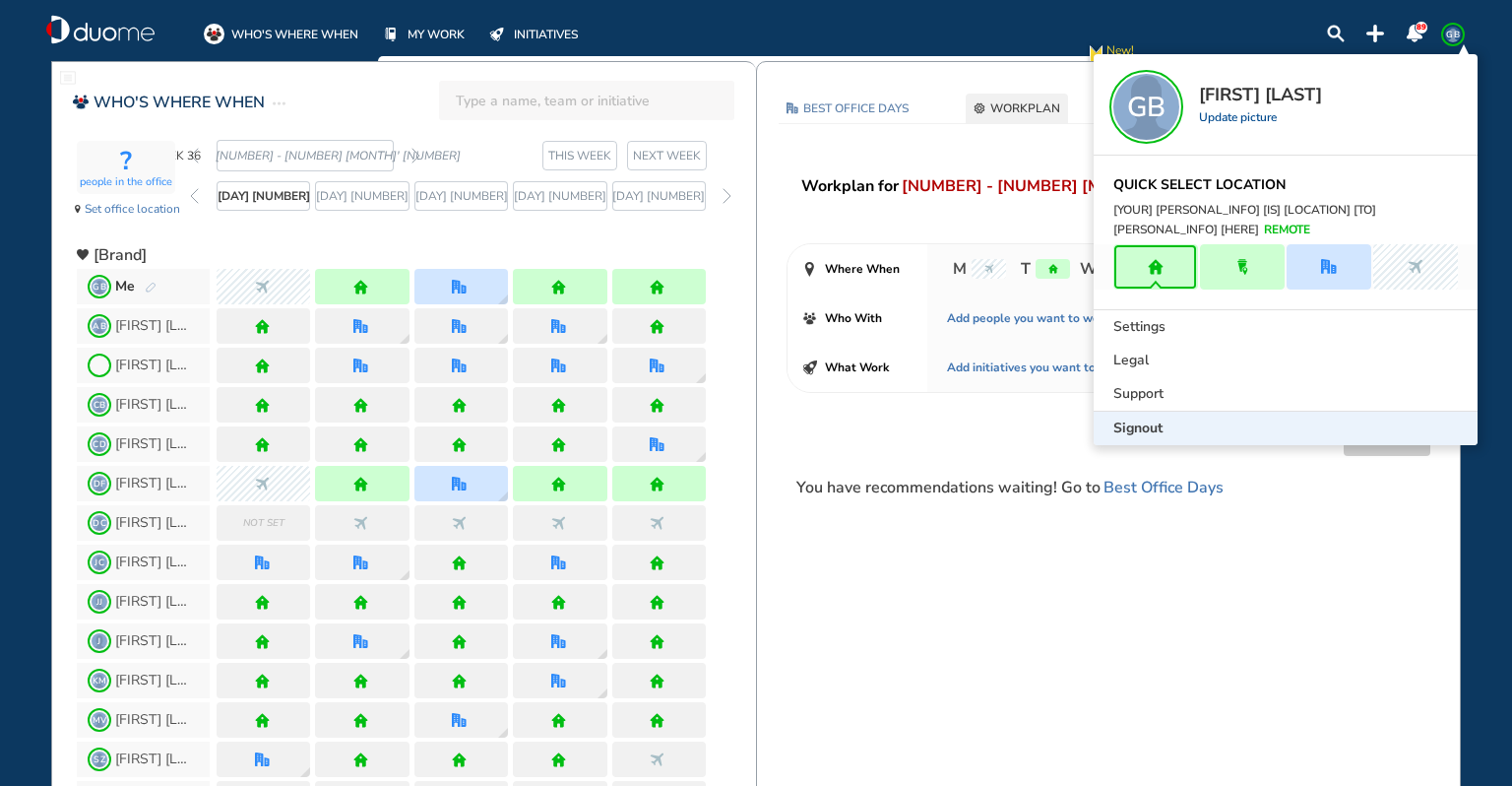 click on "Signout" at bounding box center (1286, 428) 